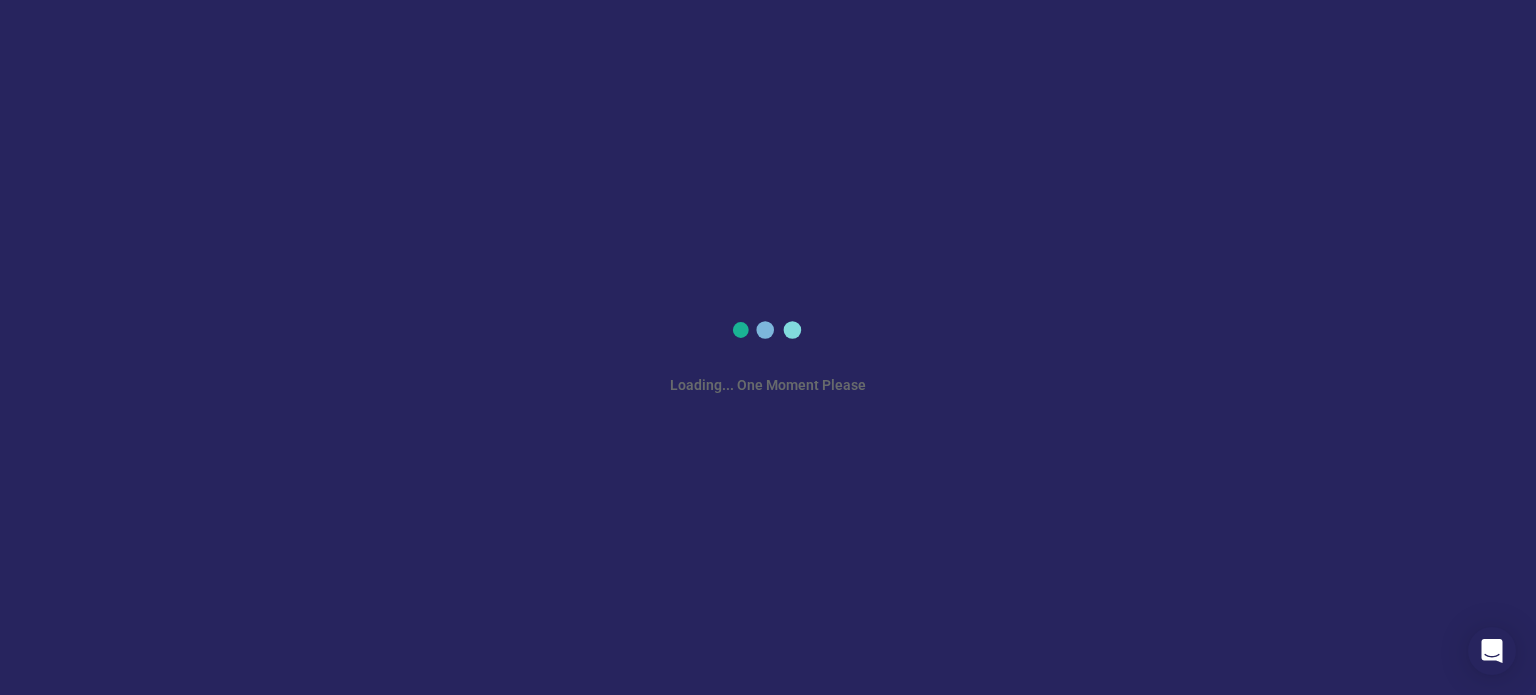 scroll, scrollTop: 0, scrollLeft: 0, axis: both 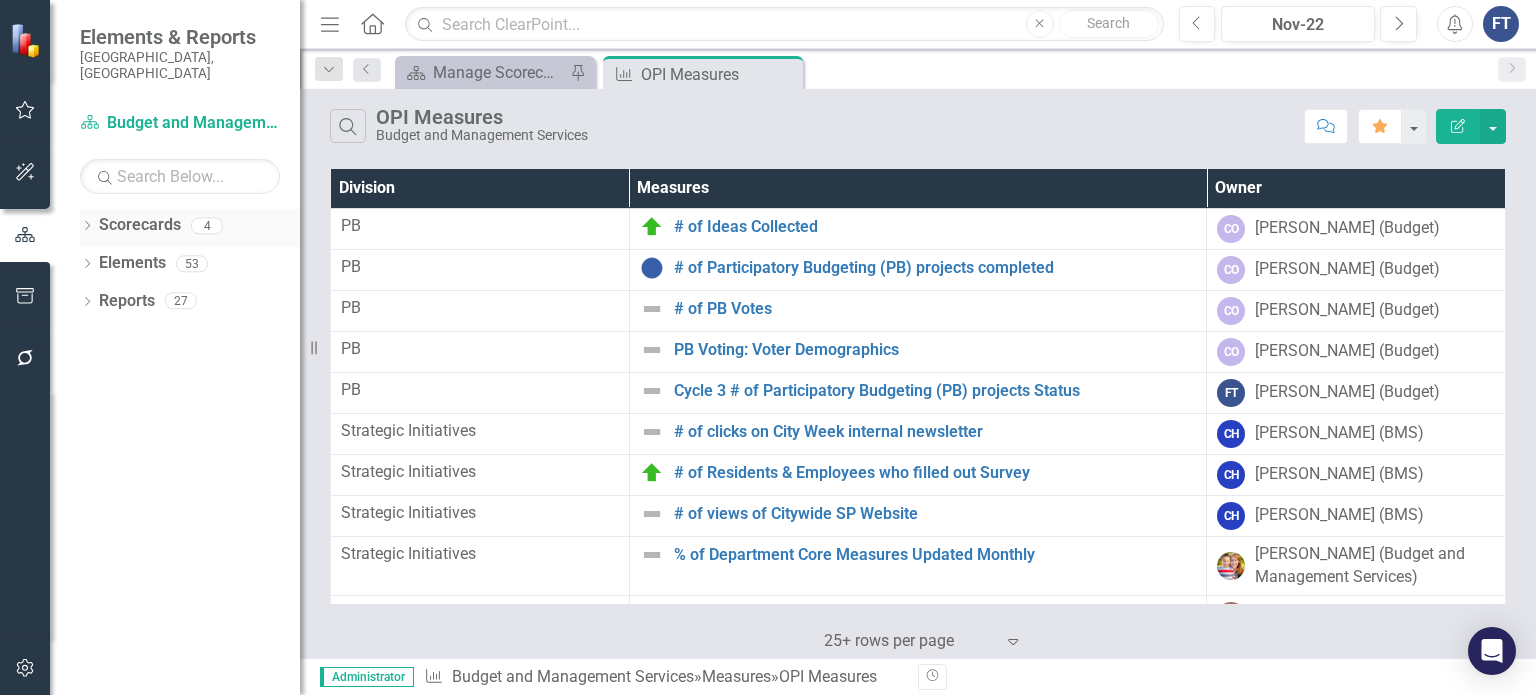 click on "Dropdown" 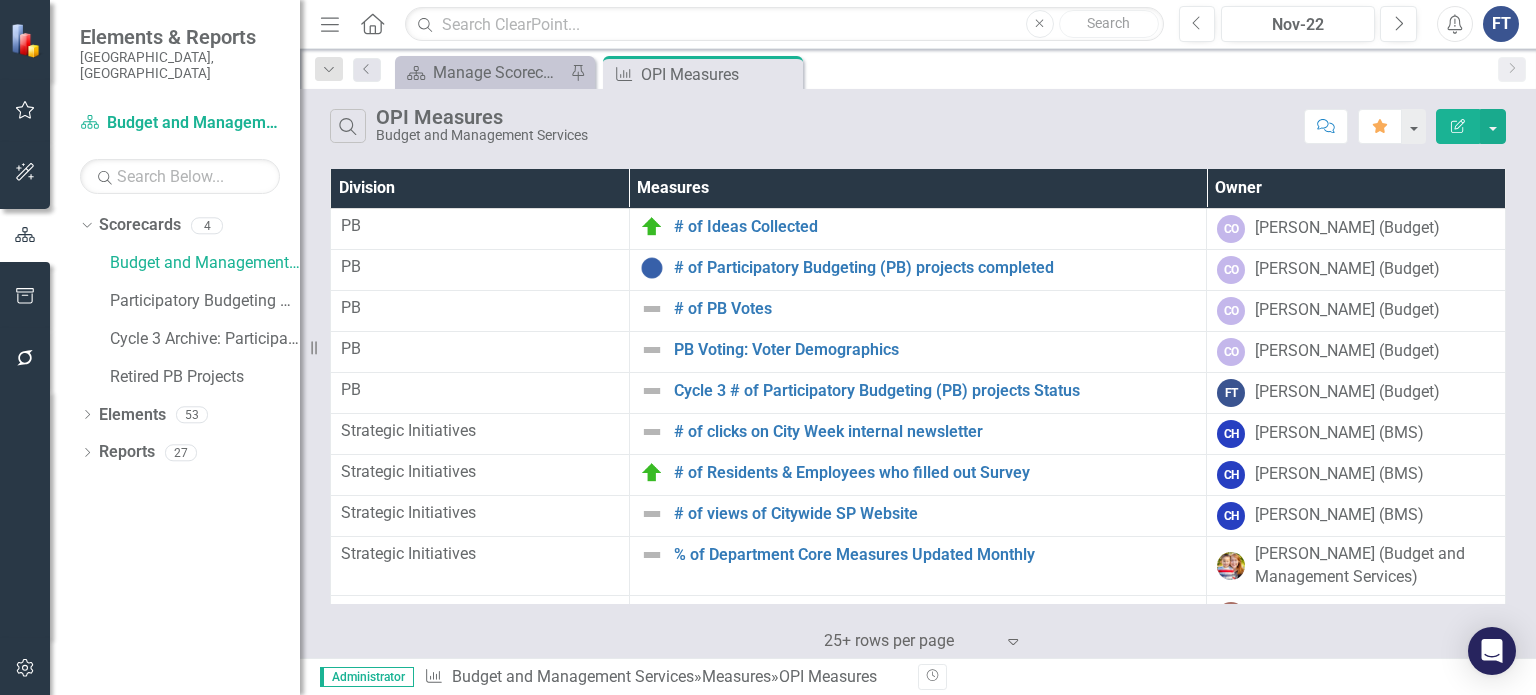 click on "Budget and Management Services Participatory Budgeting Scoring Cycle 3 Archive: Participatory Budgeting Scoring Retired PB Projects" at bounding box center [195, 322] 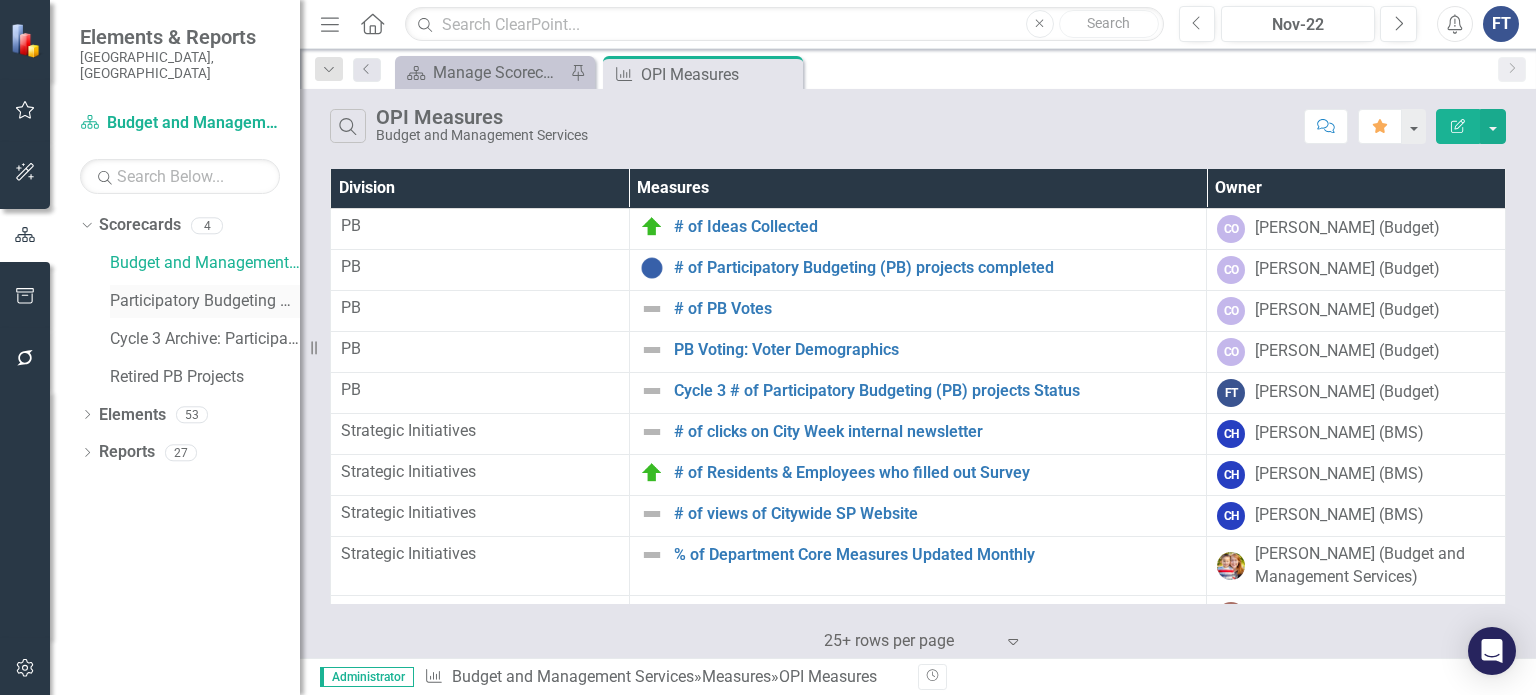 click on "Participatory Budgeting Scoring" at bounding box center (205, 301) 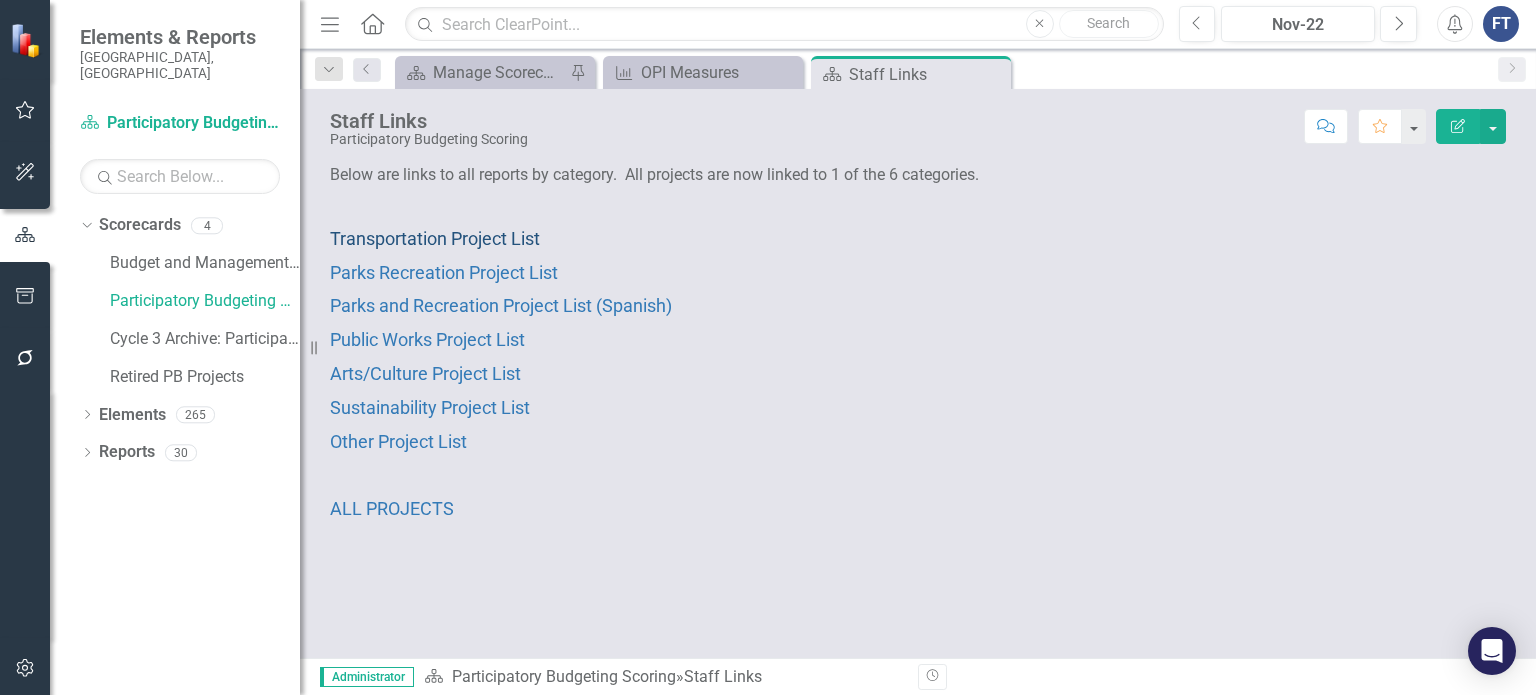 click on "Transportation Project List" at bounding box center [435, 238] 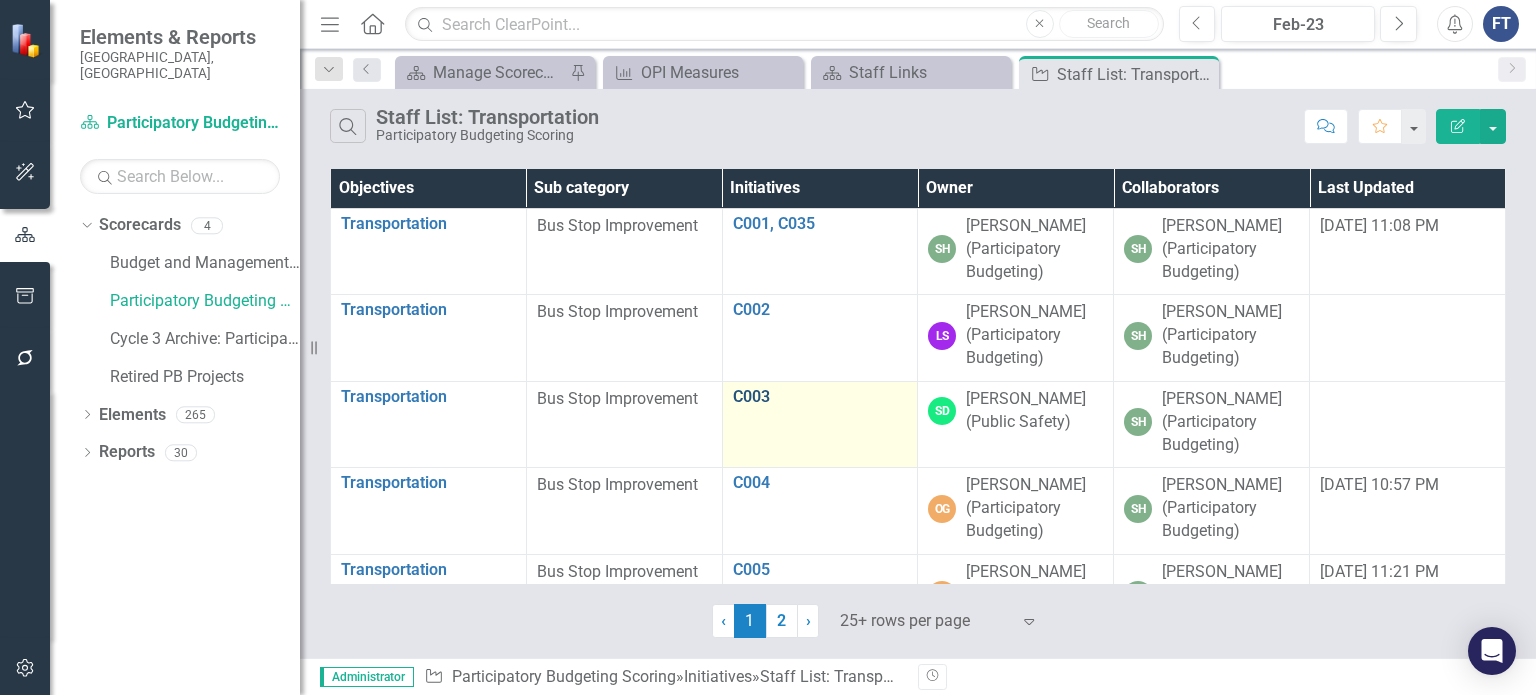 click on "C003" at bounding box center [820, 397] 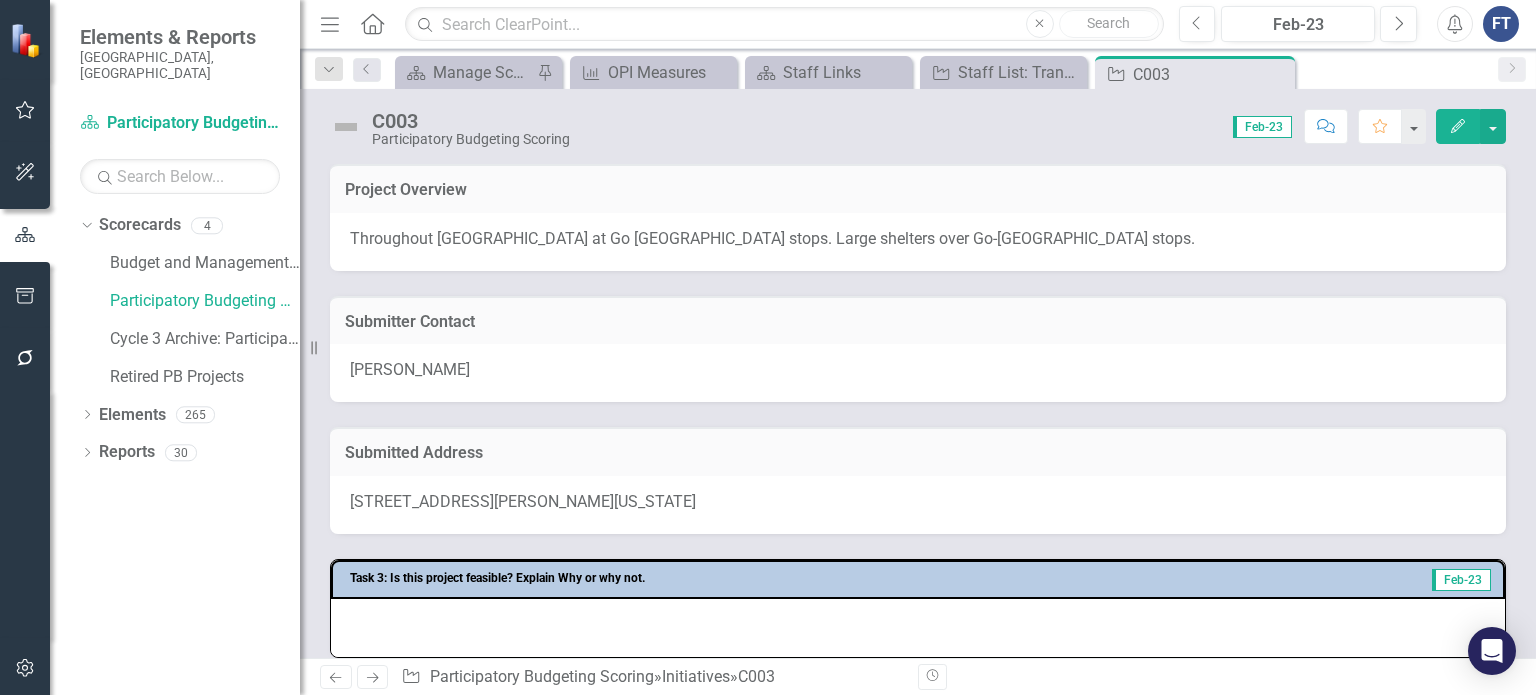 click on "Throughout [GEOGRAPHIC_DATA] at Go [GEOGRAPHIC_DATA] stops. Large shelters over Go-[GEOGRAPHIC_DATA] stops." at bounding box center [918, 239] 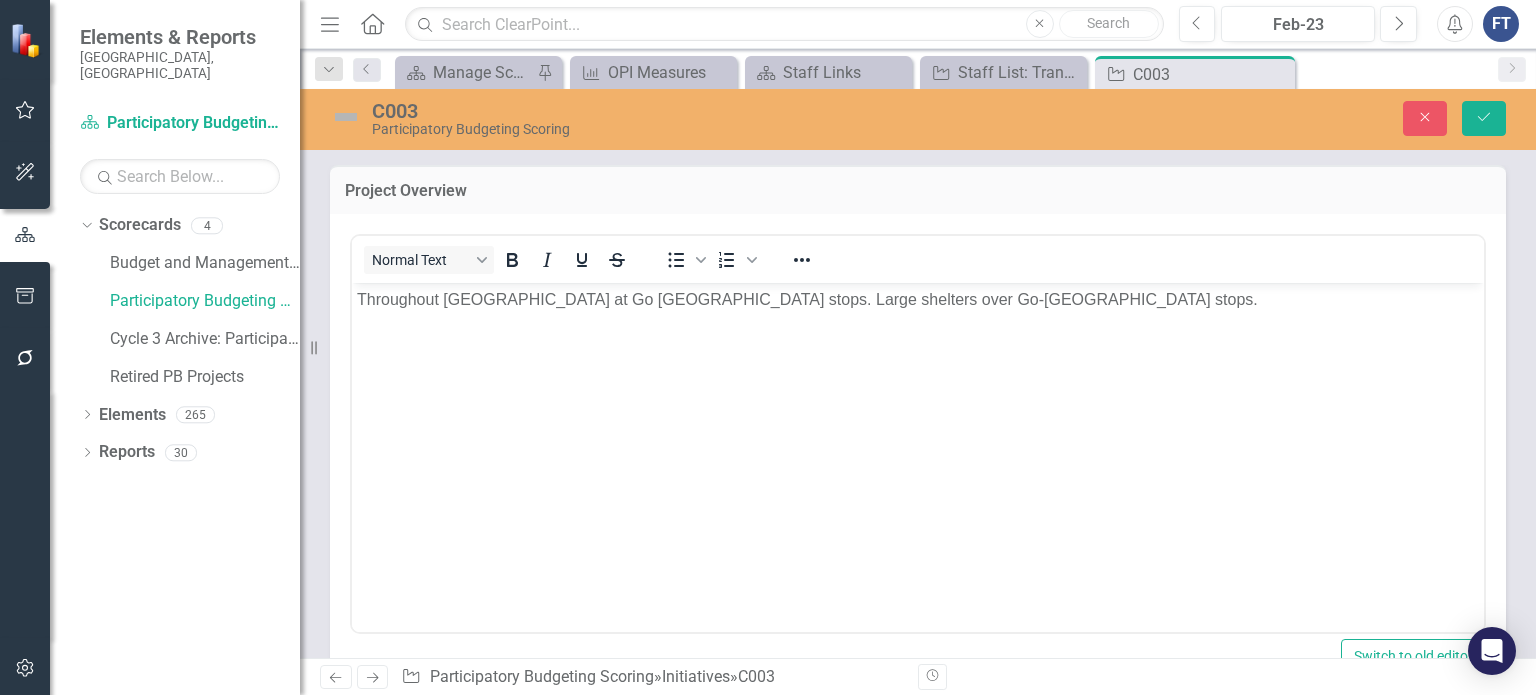 scroll, scrollTop: 0, scrollLeft: 0, axis: both 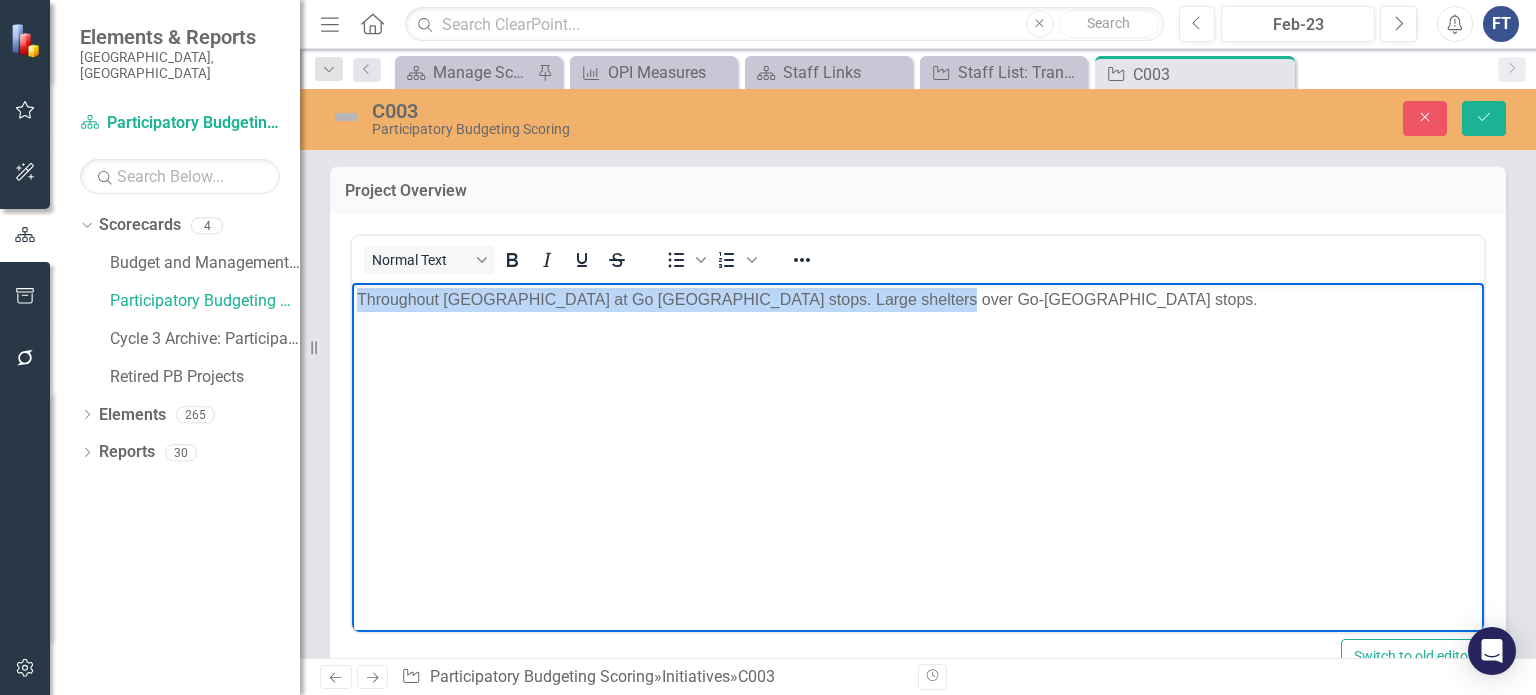 drag, startPoint x: 944, startPoint y: 299, endPoint x: 356, endPoint y: 282, distance: 588.24567 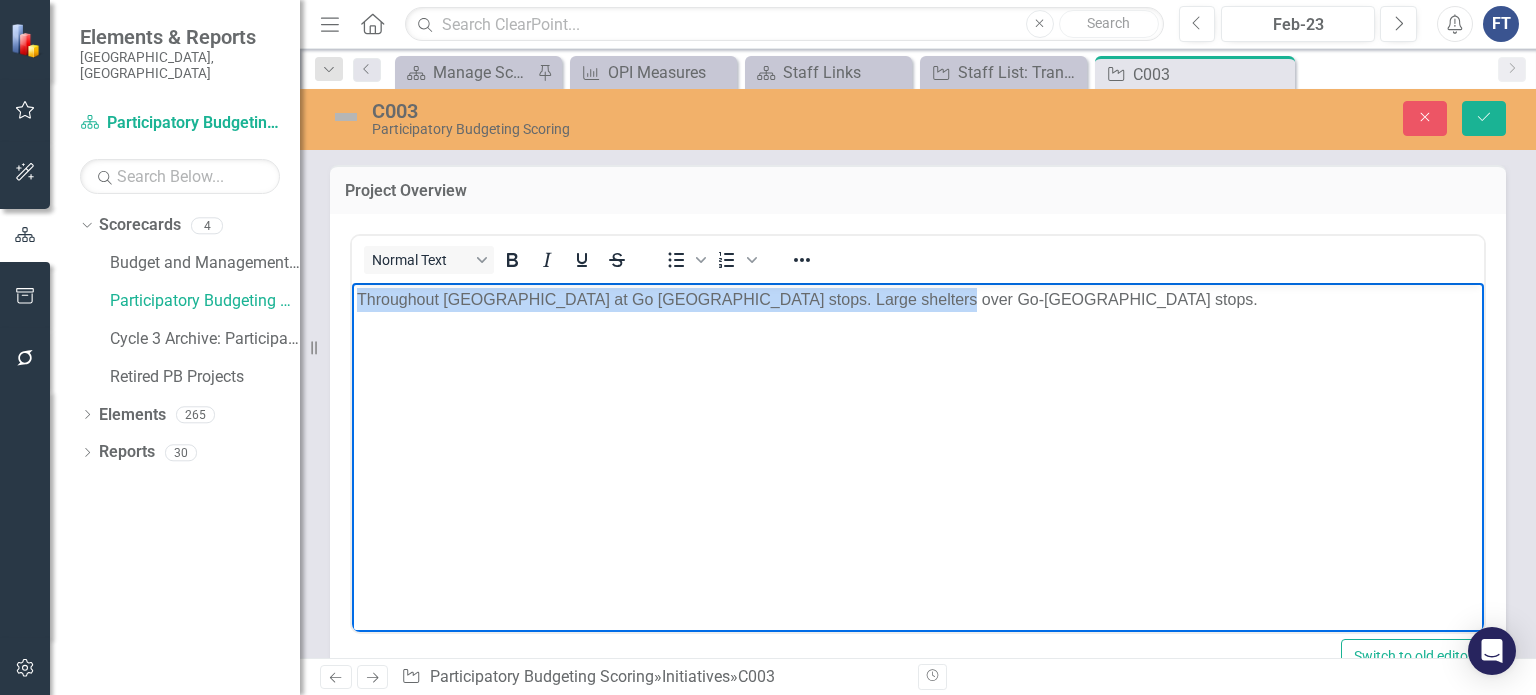 click on "Throughout [GEOGRAPHIC_DATA] at Go [GEOGRAPHIC_DATA] stops. Large shelters over Go-[GEOGRAPHIC_DATA] stops." at bounding box center (918, 432) 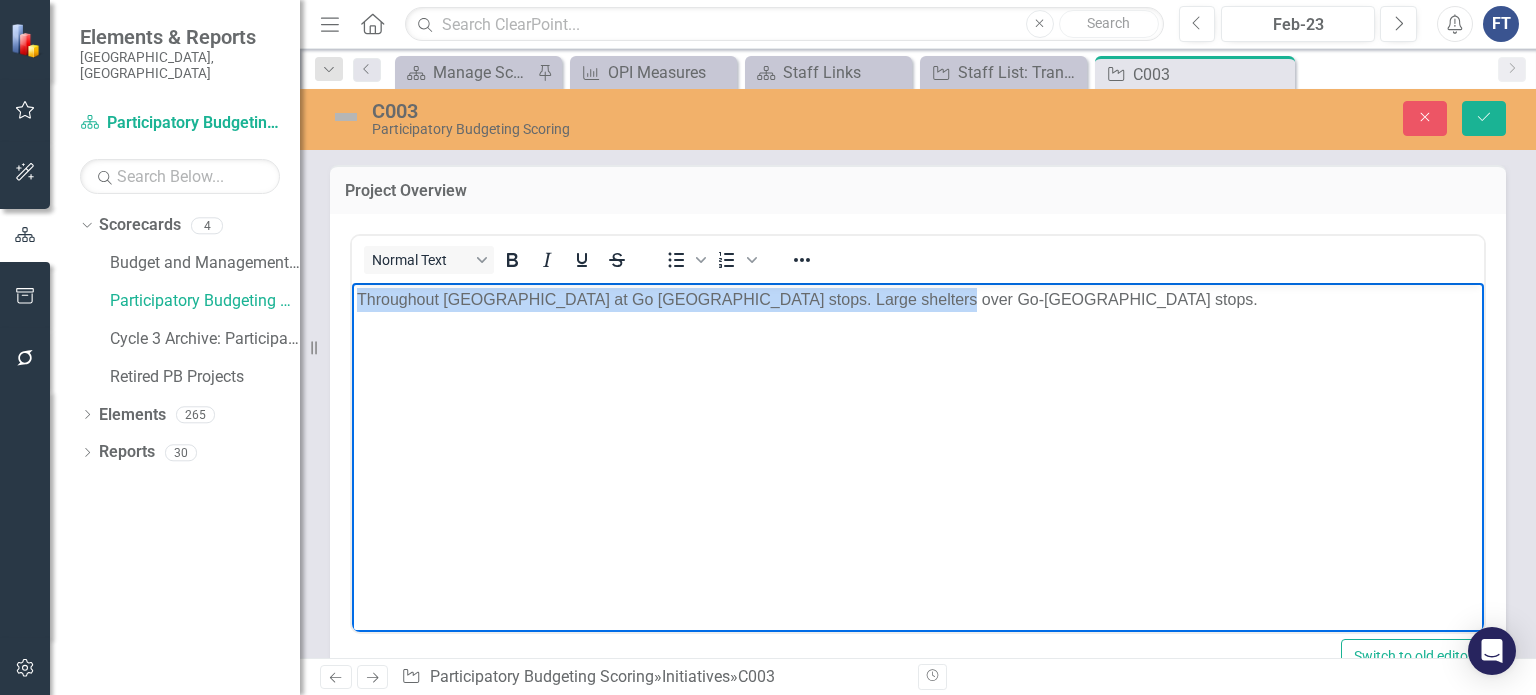 copy on "Throughout [GEOGRAPHIC_DATA] at Go [GEOGRAPHIC_DATA] stops. Large shelters over Go-[GEOGRAPHIC_DATA] stops." 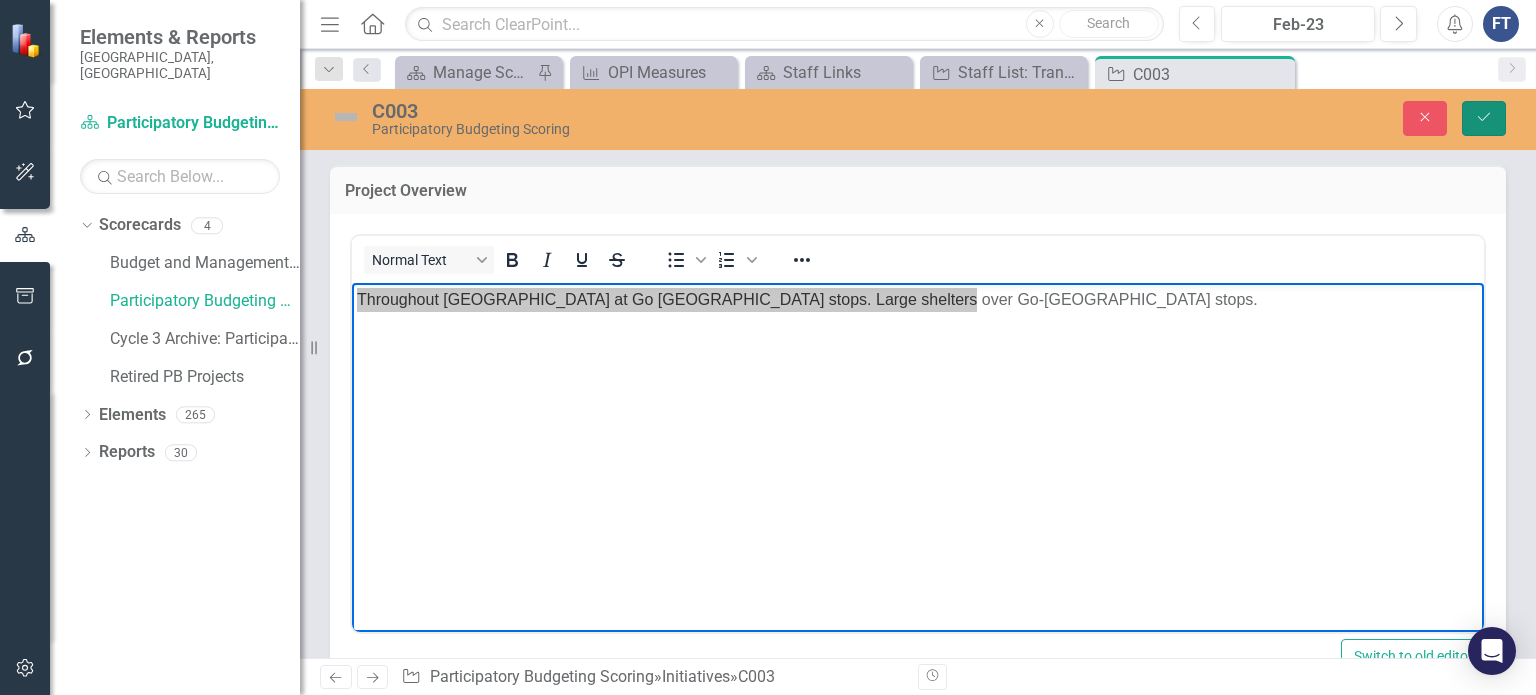 click on "Save" 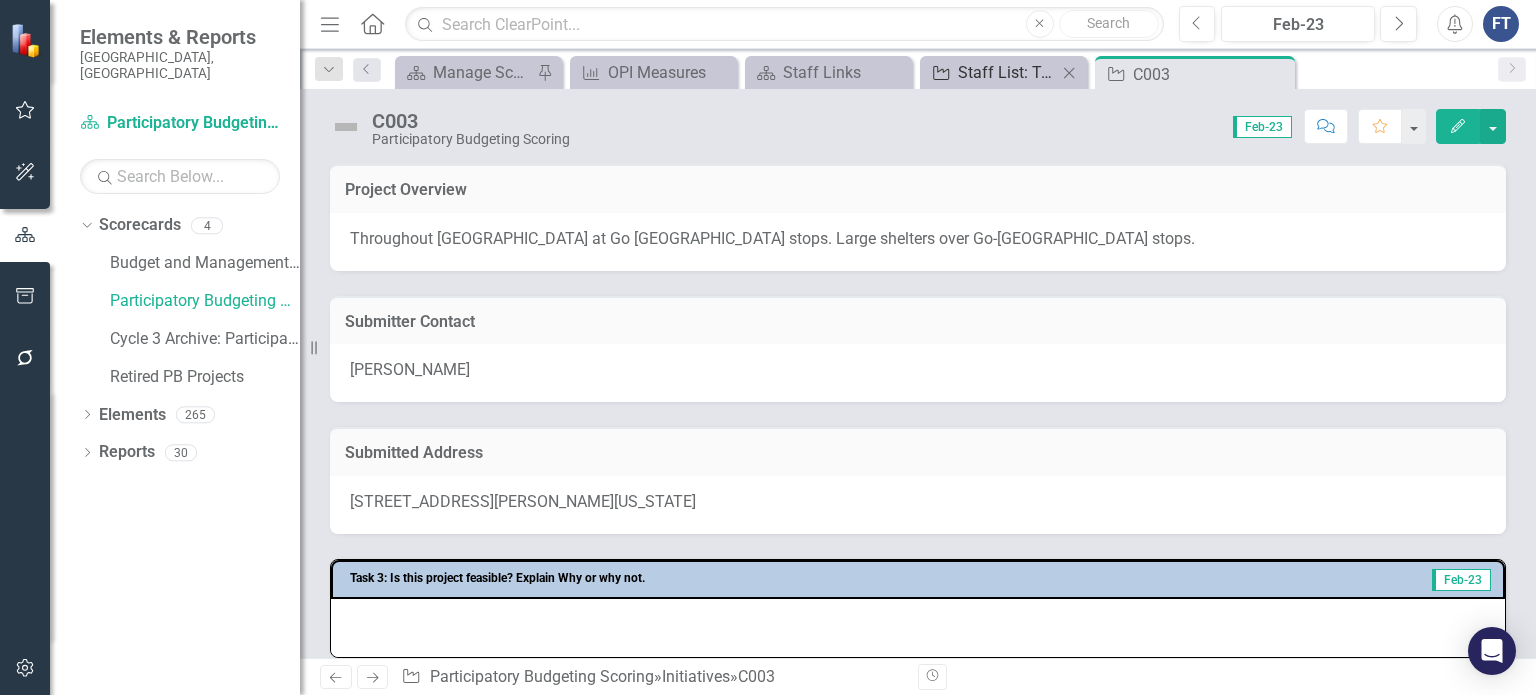 click on "Staff List: Transportation" at bounding box center (1007, 72) 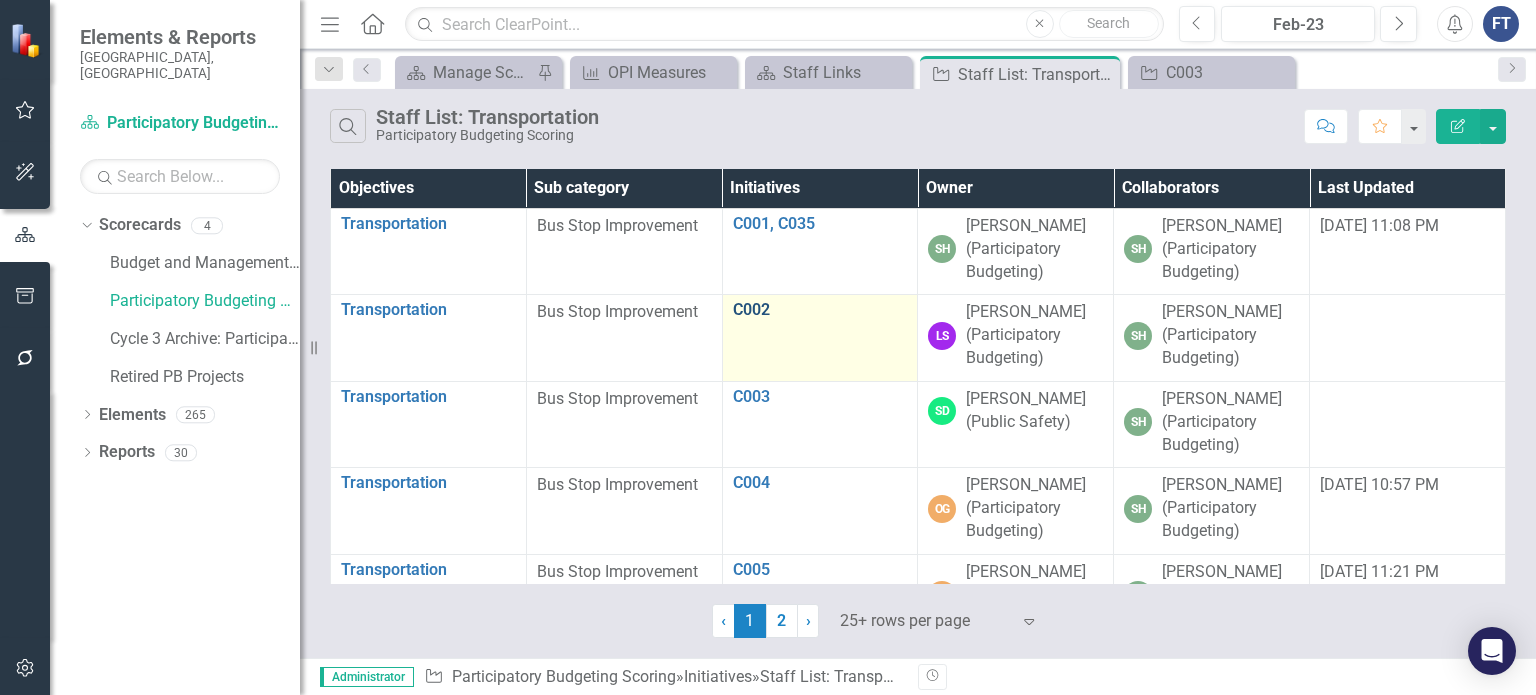click on "C002" at bounding box center [820, 310] 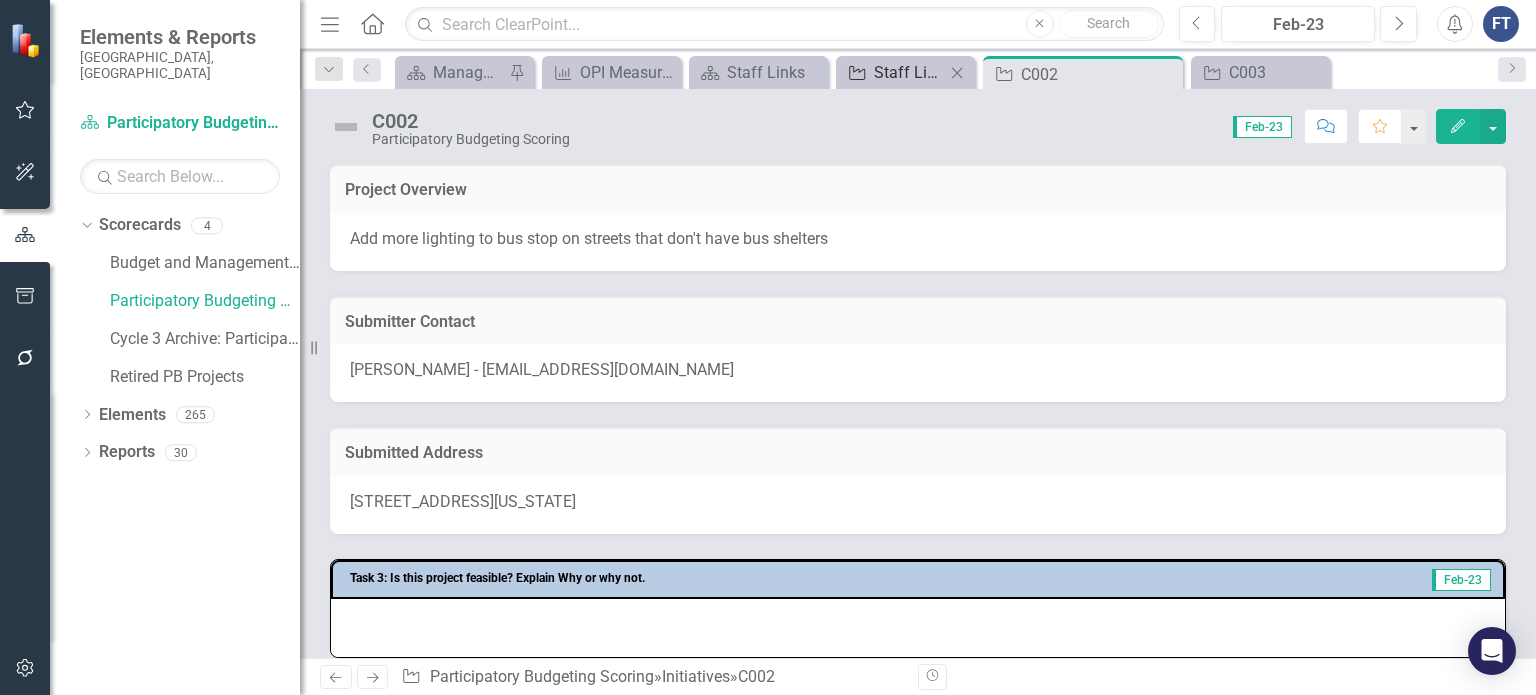 click on "Staff List: Transportation" at bounding box center (909, 72) 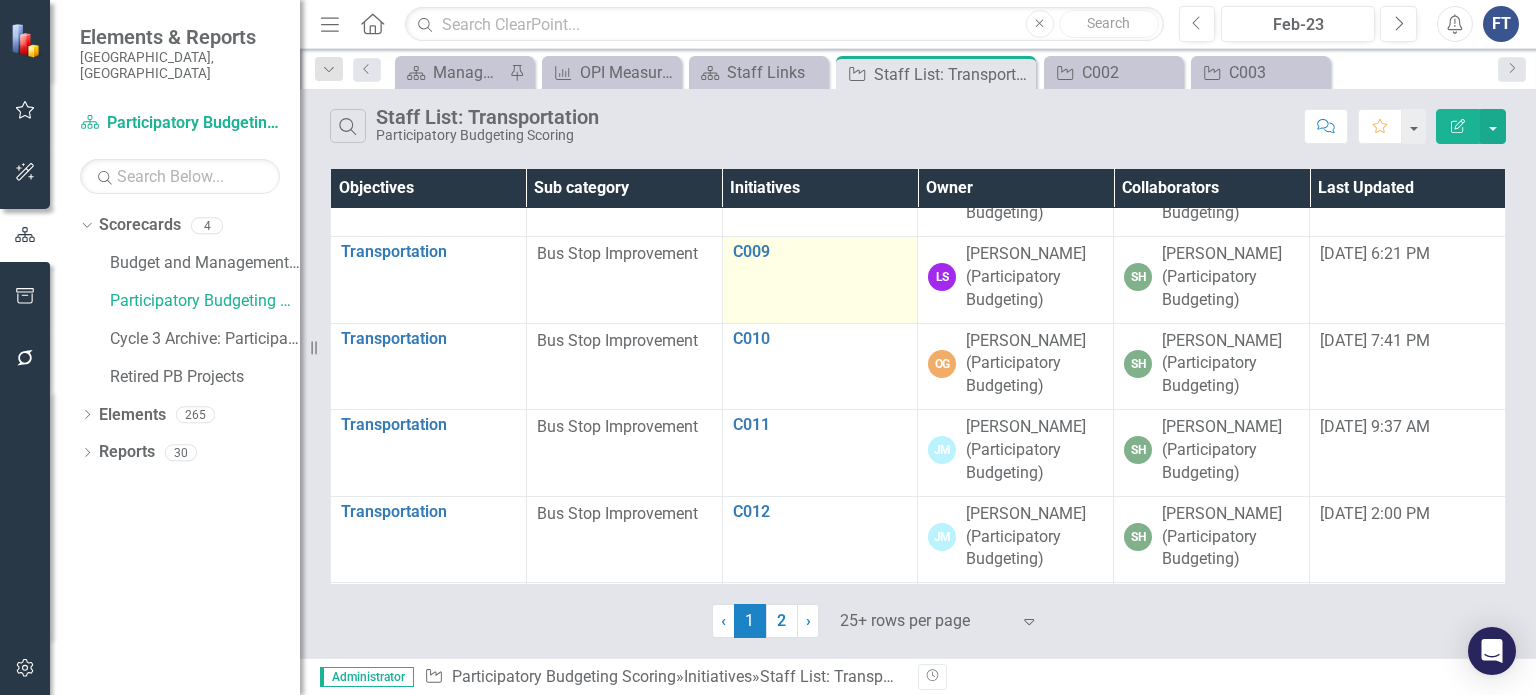 scroll, scrollTop: 700, scrollLeft: 0, axis: vertical 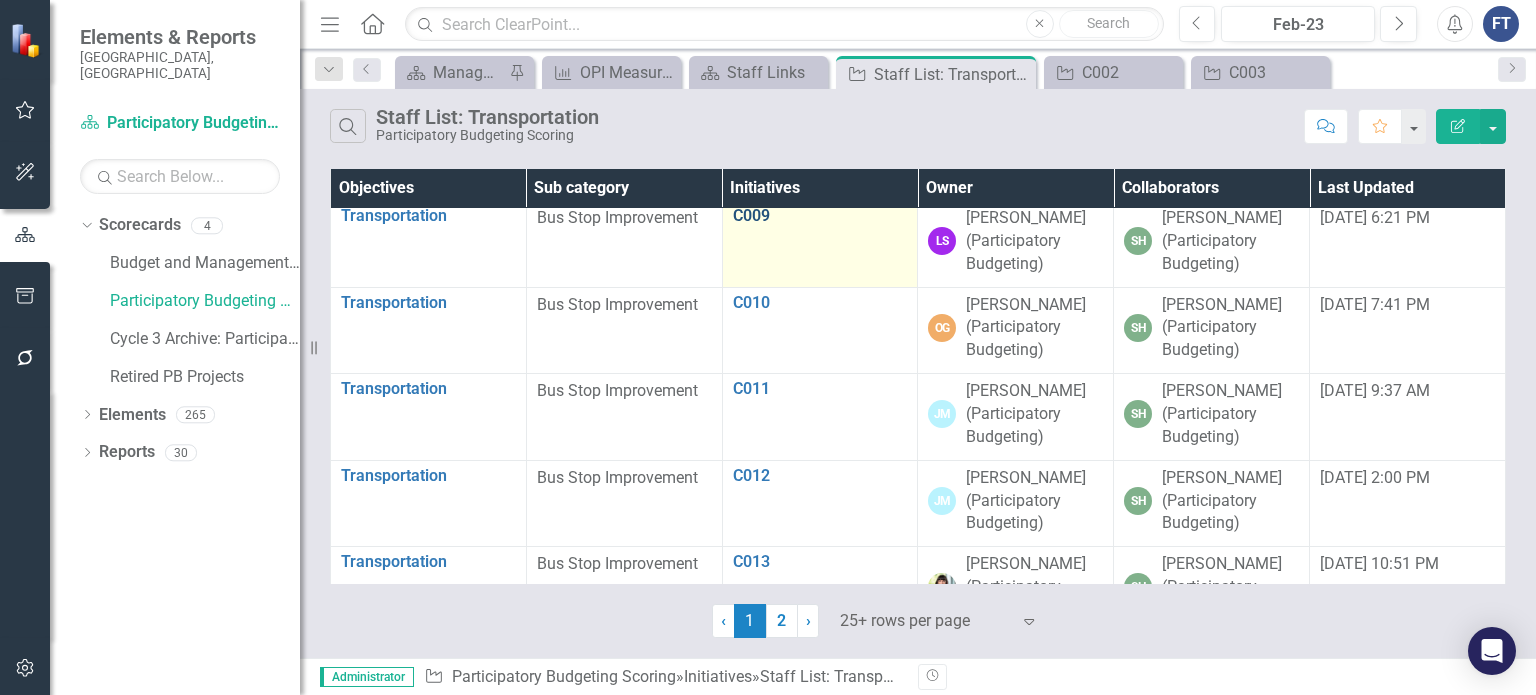 click on "C009" at bounding box center (820, 216) 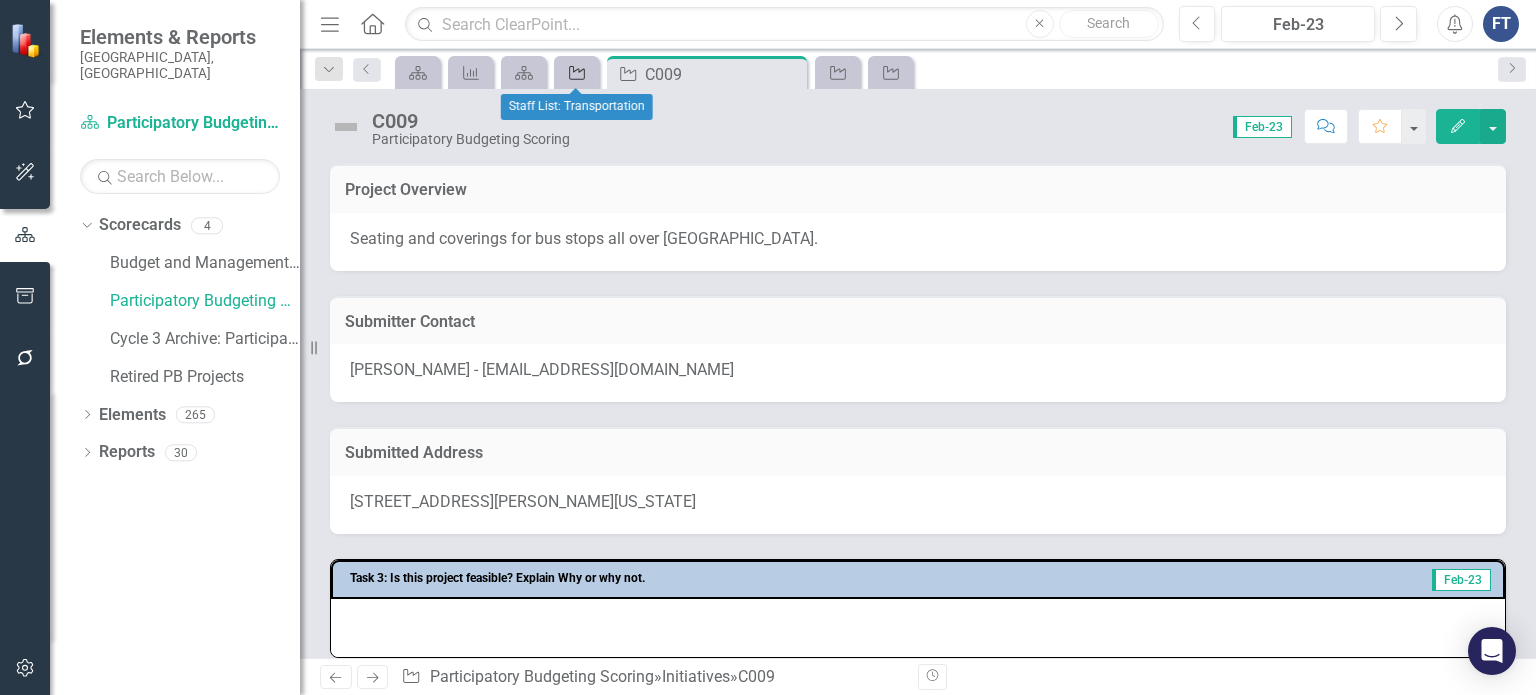 click on "Initiative" 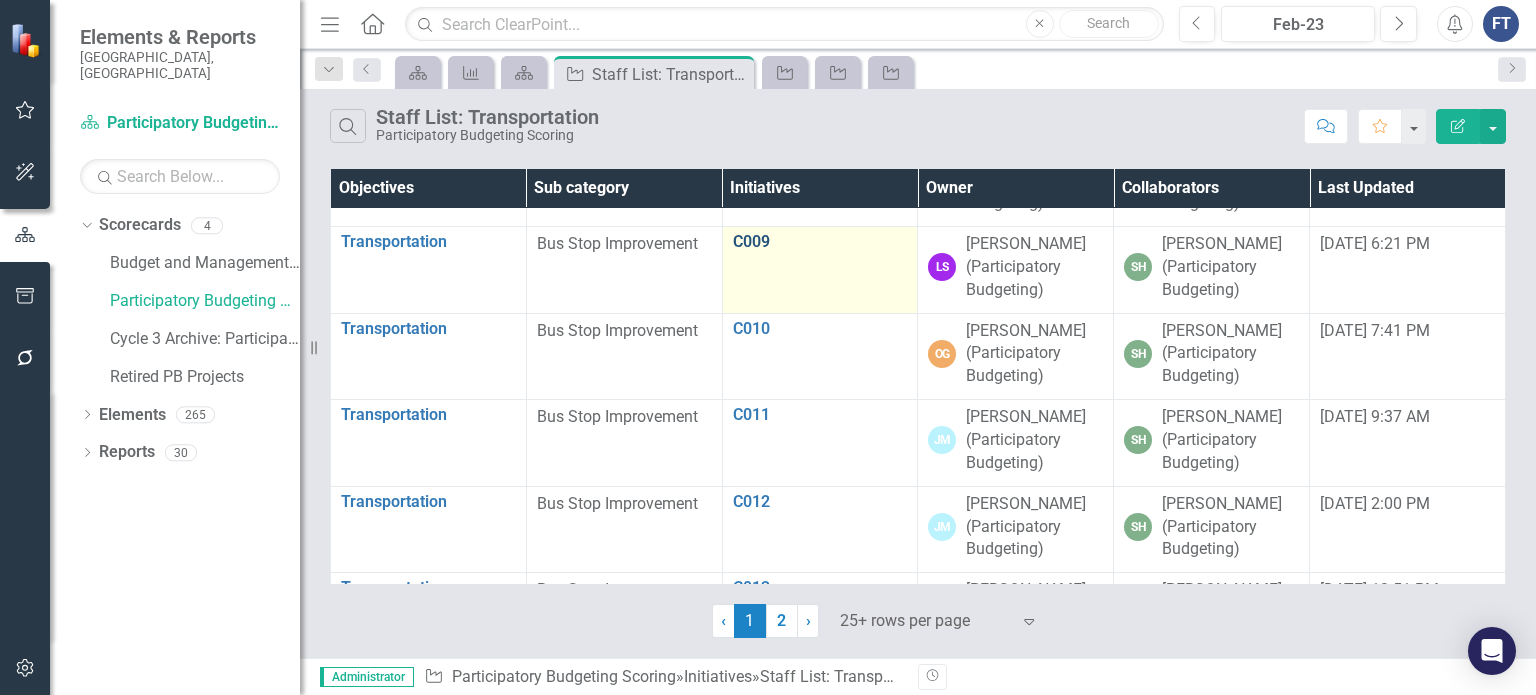 scroll, scrollTop: 800, scrollLeft: 0, axis: vertical 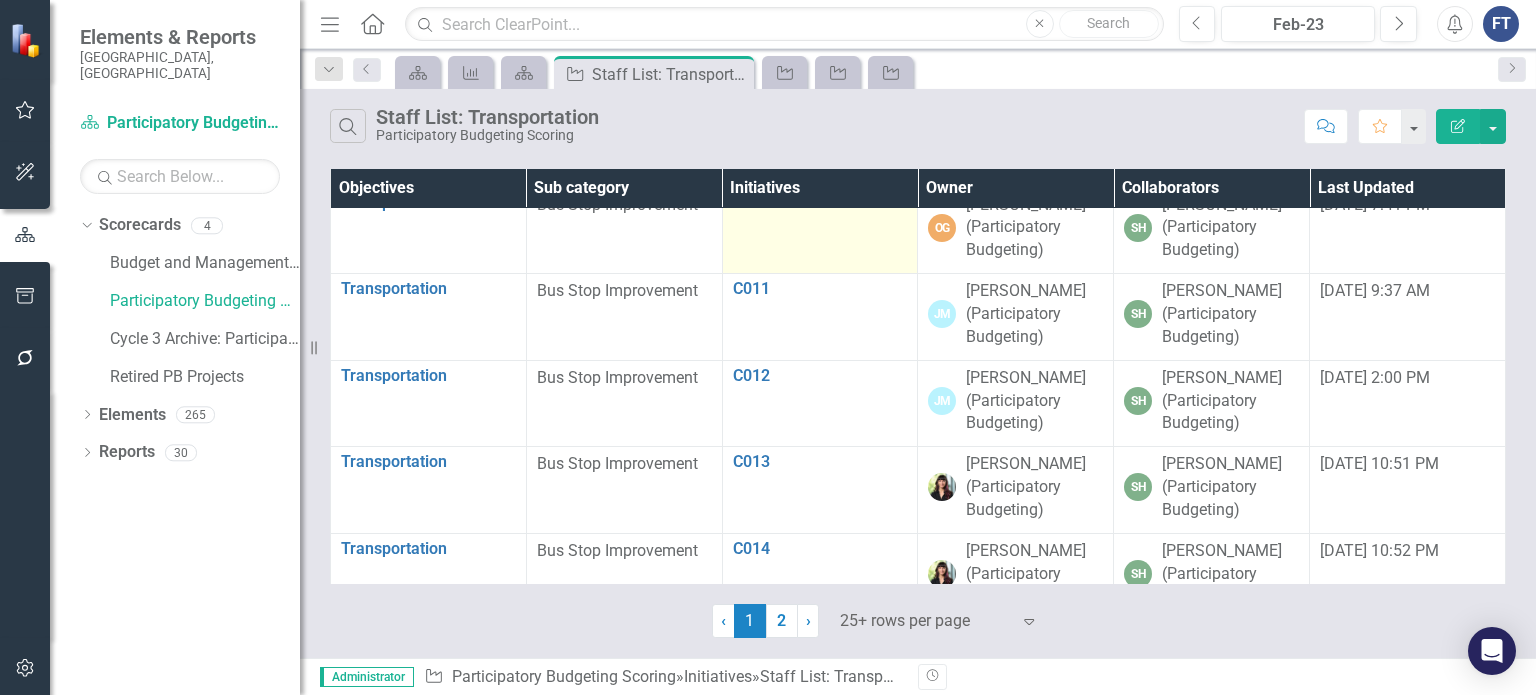 click on "C010" at bounding box center (820, 203) 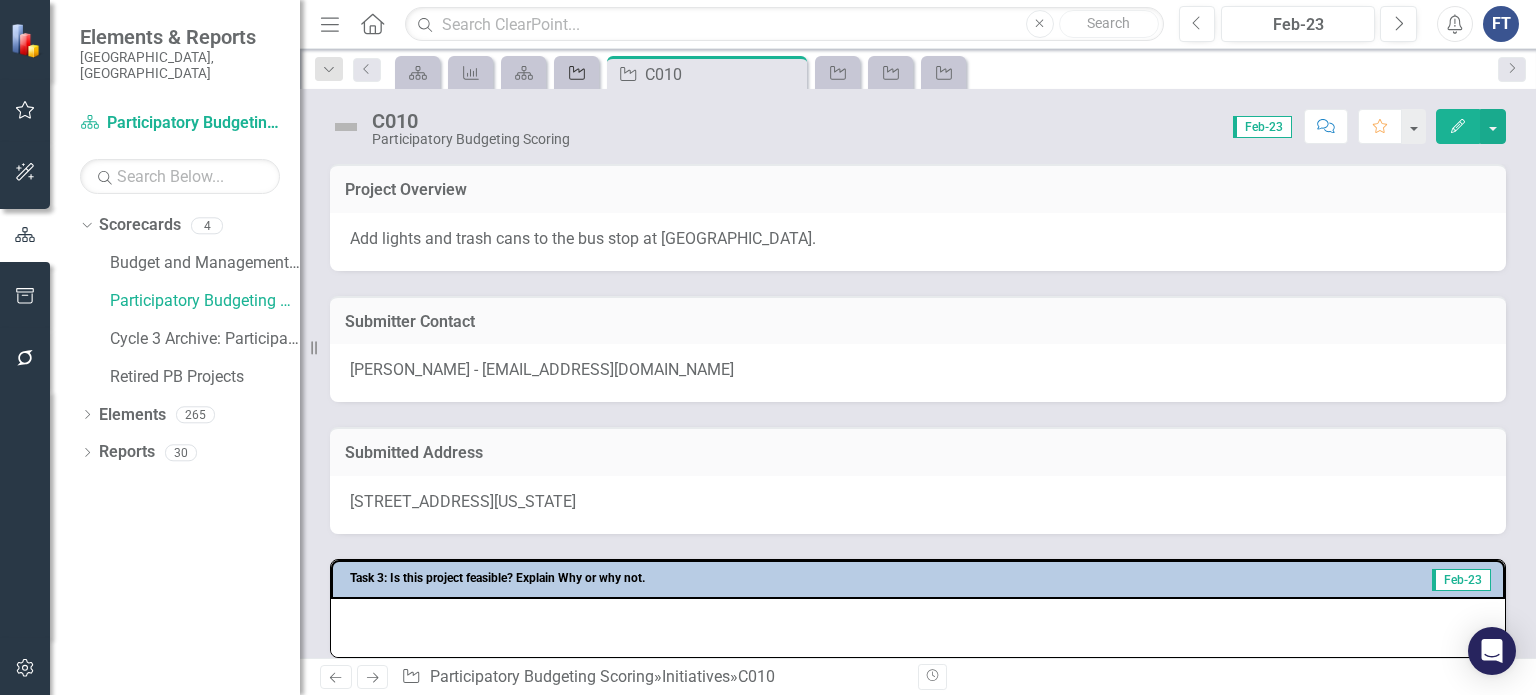 click on "Initiative" 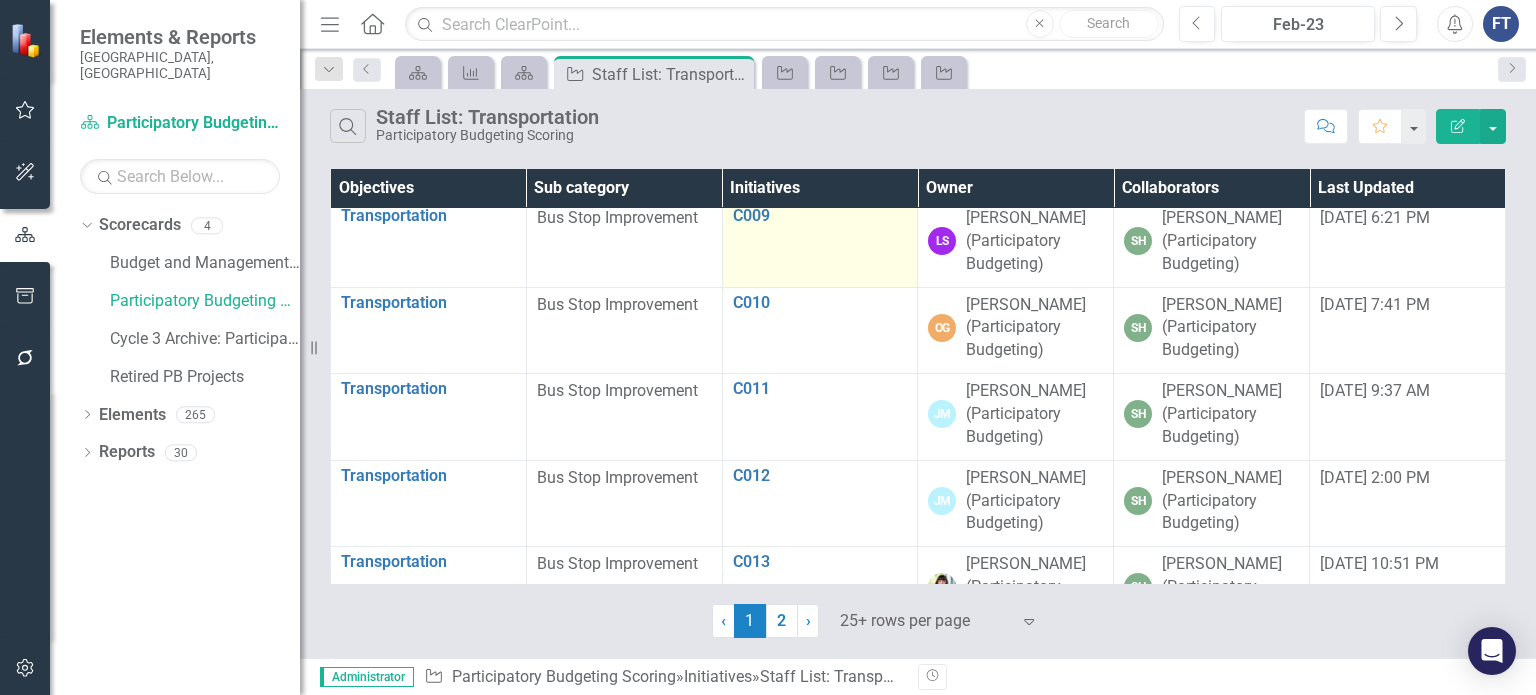 scroll, scrollTop: 800, scrollLeft: 0, axis: vertical 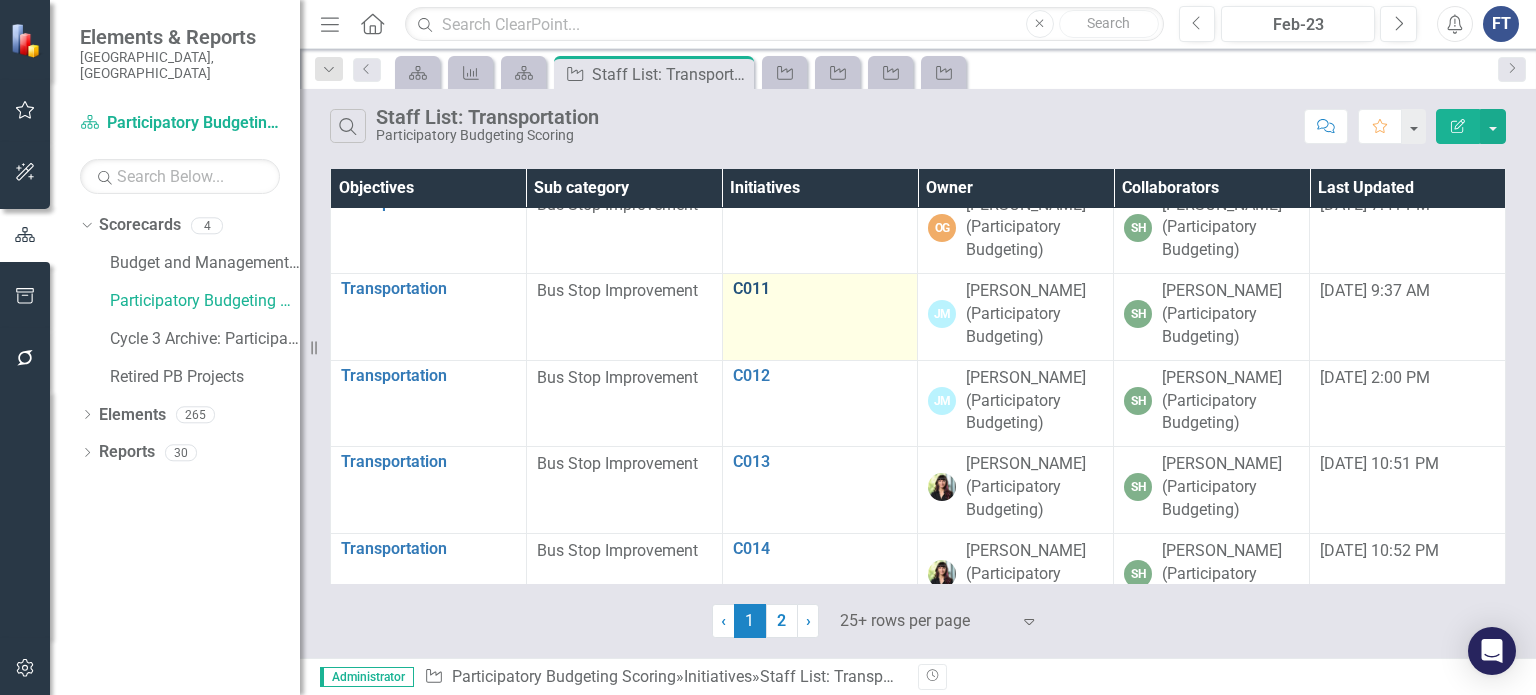 click on "C011" at bounding box center (820, 289) 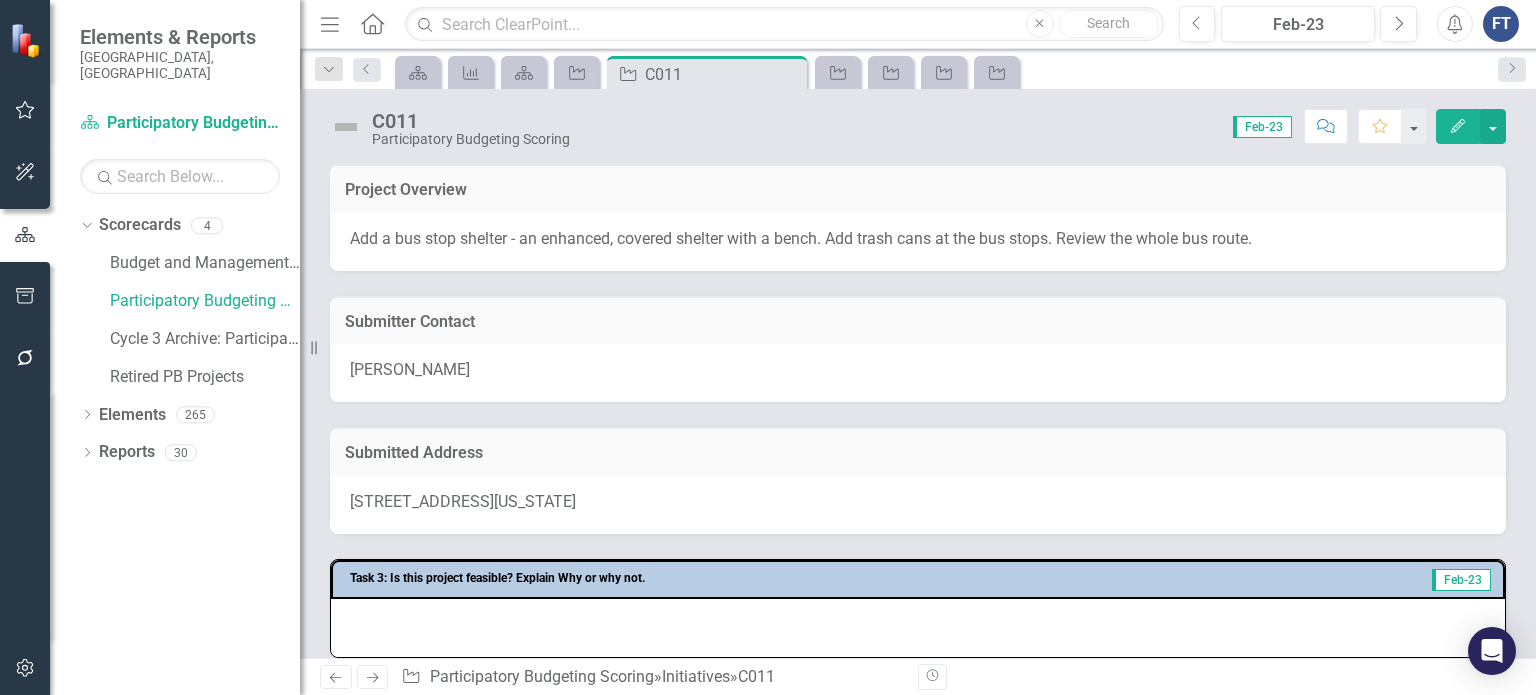 click on "Add a bus stop shelter - an enhanced, covered shelter with a bench. Add trash cans at the bus stops. Review the whole bus route." at bounding box center [918, 239] 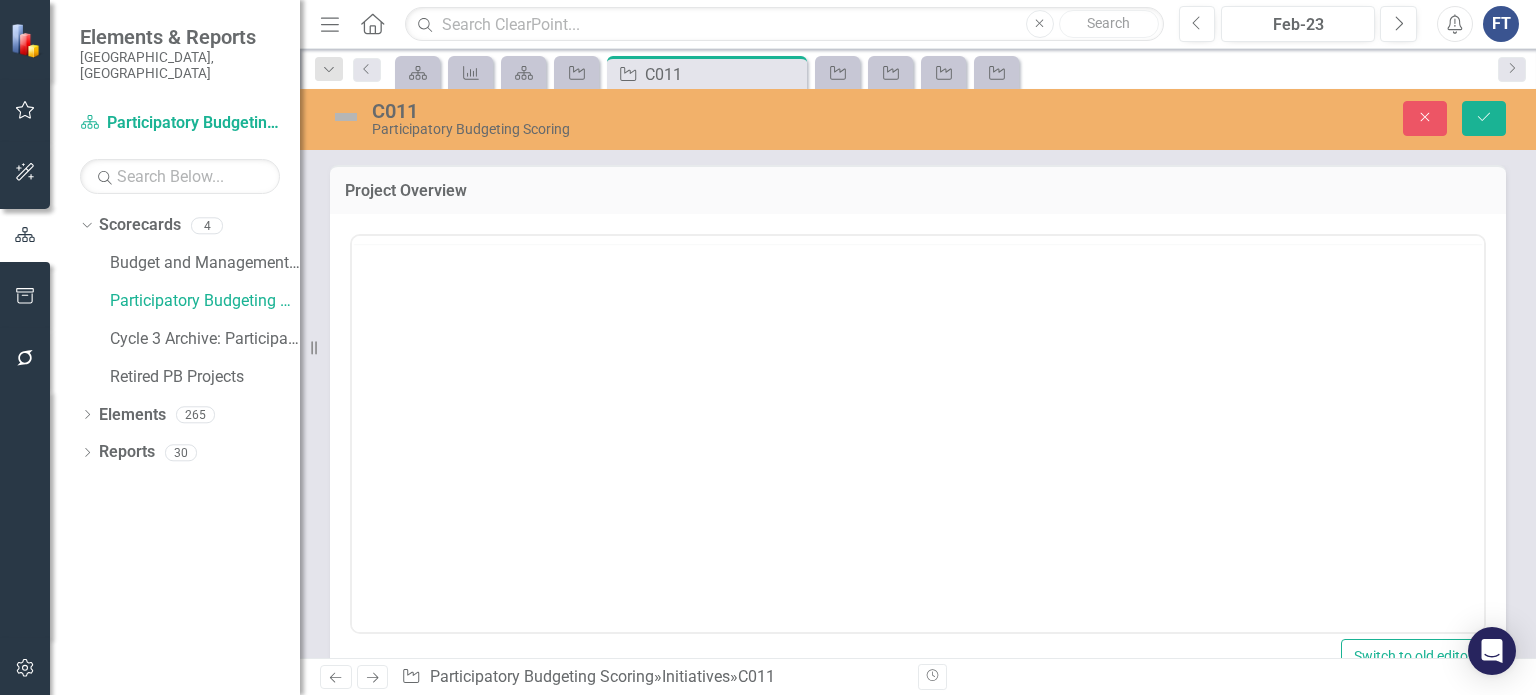 scroll, scrollTop: 0, scrollLeft: 0, axis: both 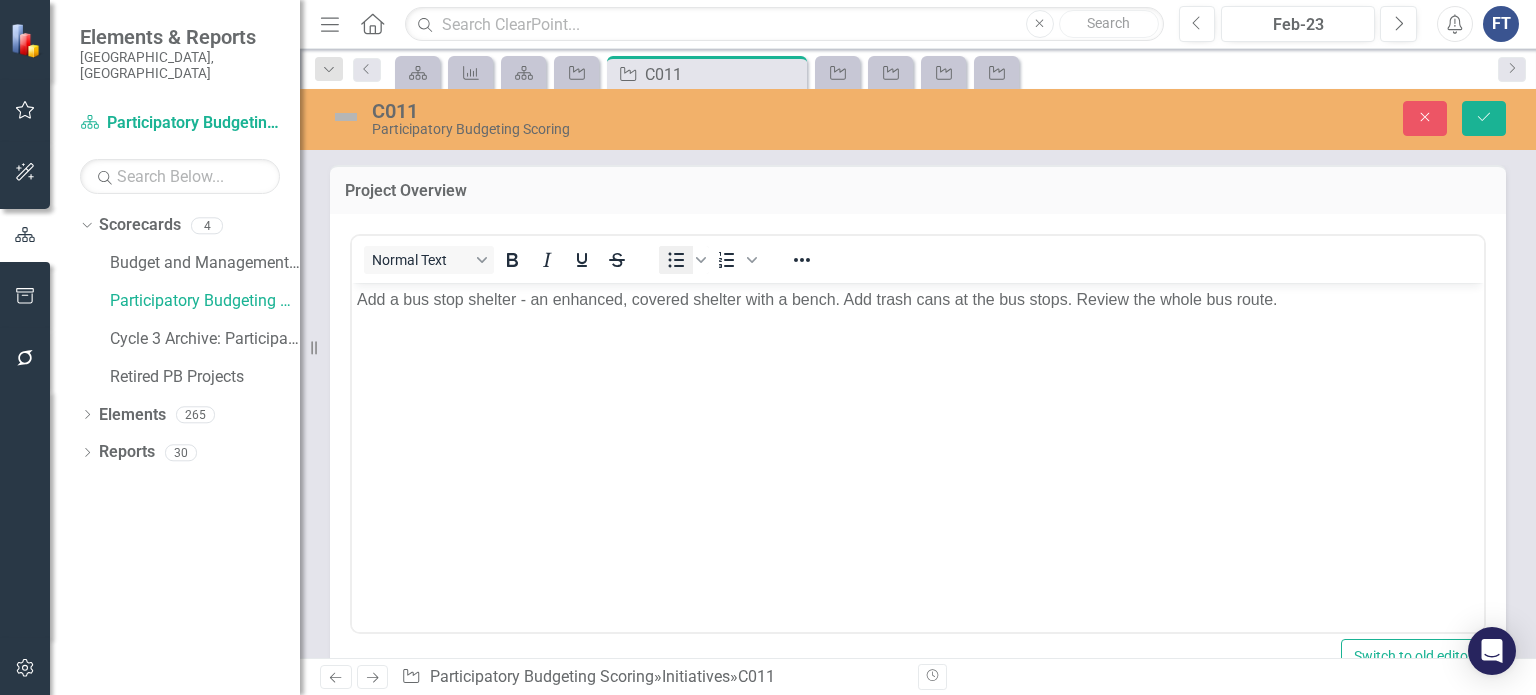drag, startPoint x: 994, startPoint y: 254, endPoint x: 668, endPoint y: 263, distance: 326.1242 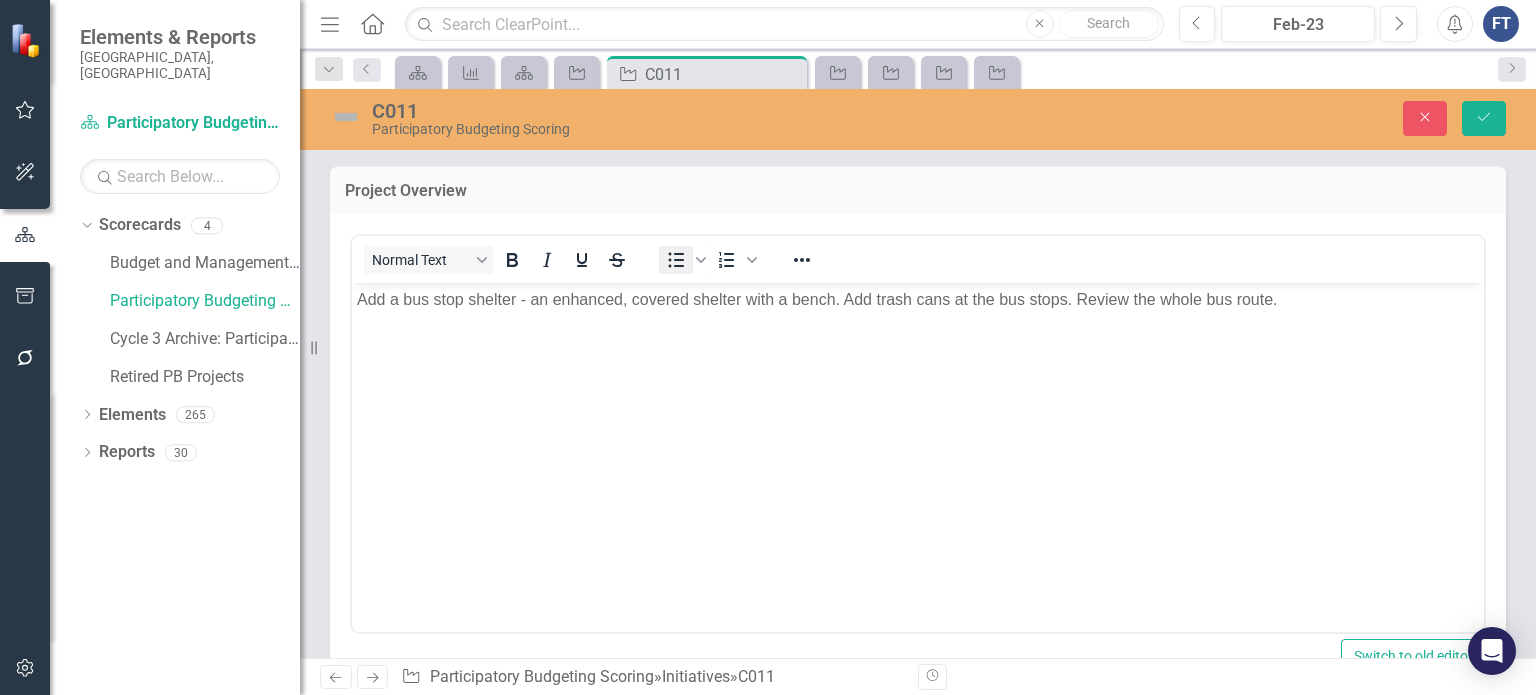 click on "Normal Text To open the popup, press Shift+Enter To open the popup, press Shift+Enter" at bounding box center [918, 259] 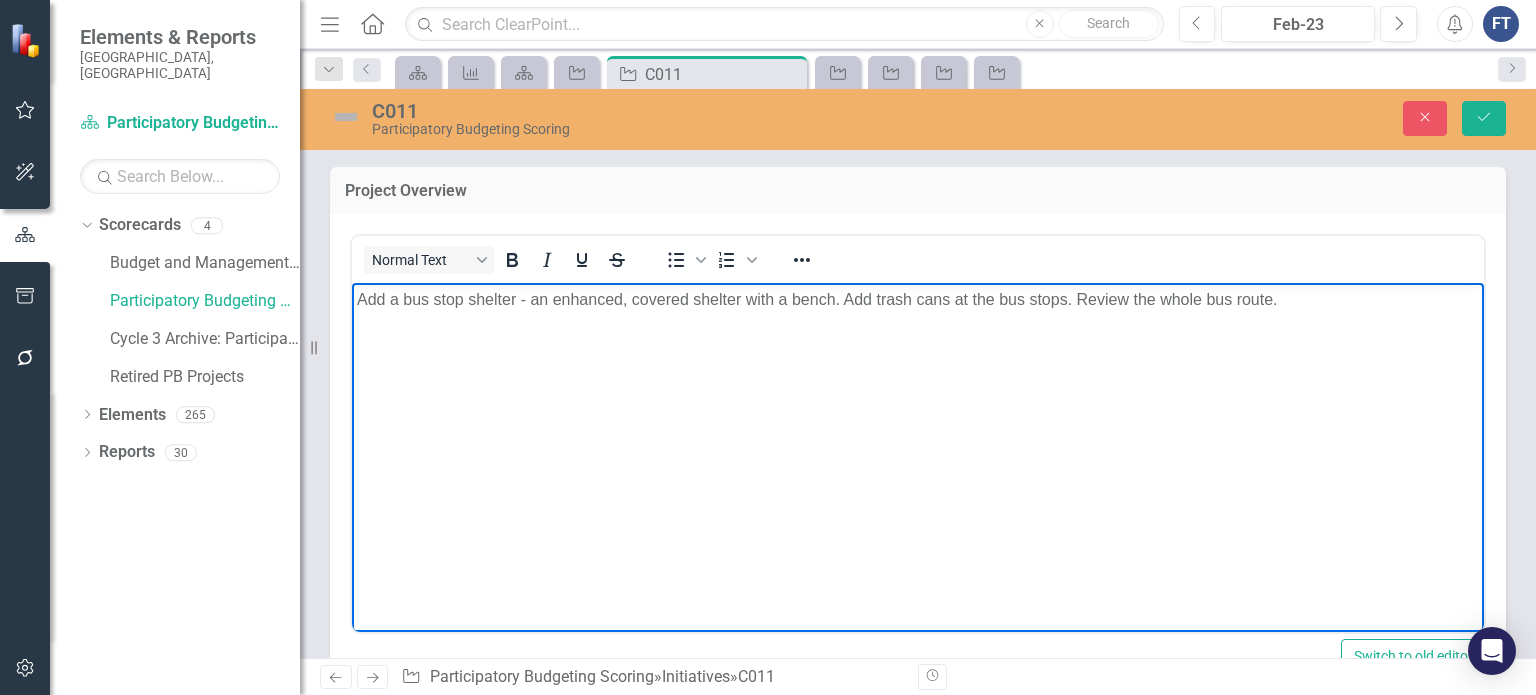click on "Add a bus stop shelter - an enhanced, covered shelter with a bench. Add trash cans at the bus stops. Review the whole bus route." at bounding box center [918, 299] 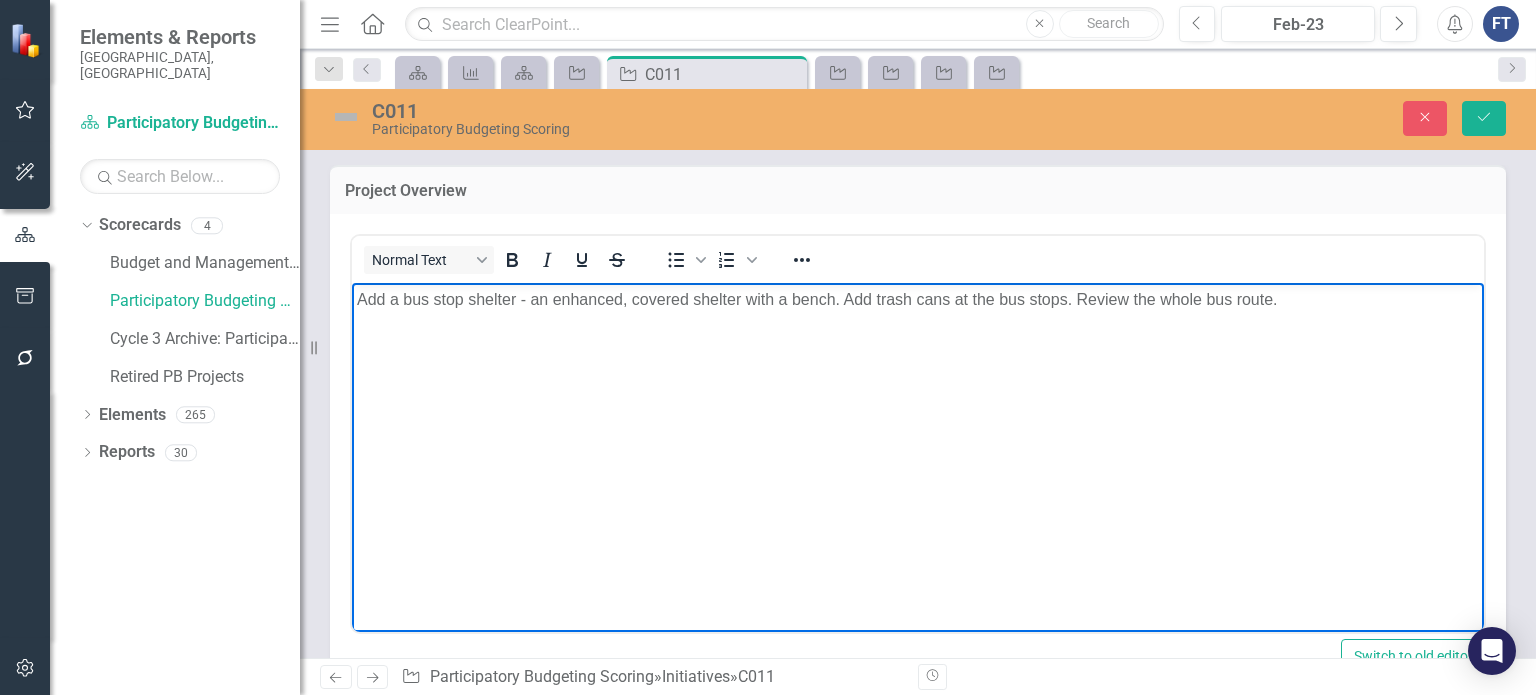click on "Add a bus stop shelter - an enhanced, covered shelter with a bench. Add trash cans at the bus stops. Review the whole bus route." at bounding box center [918, 299] 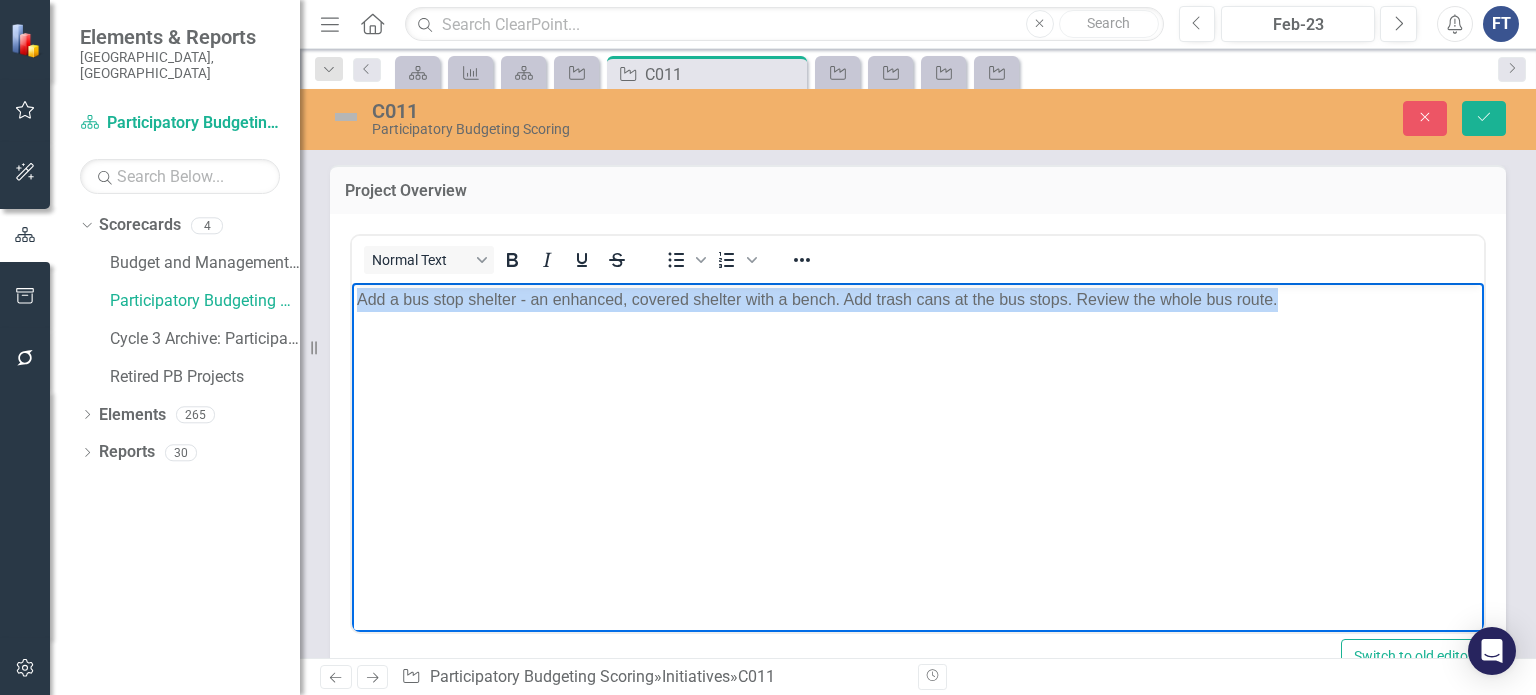 drag, startPoint x: 1298, startPoint y: 302, endPoint x: 355, endPoint y: 310, distance: 943.03394 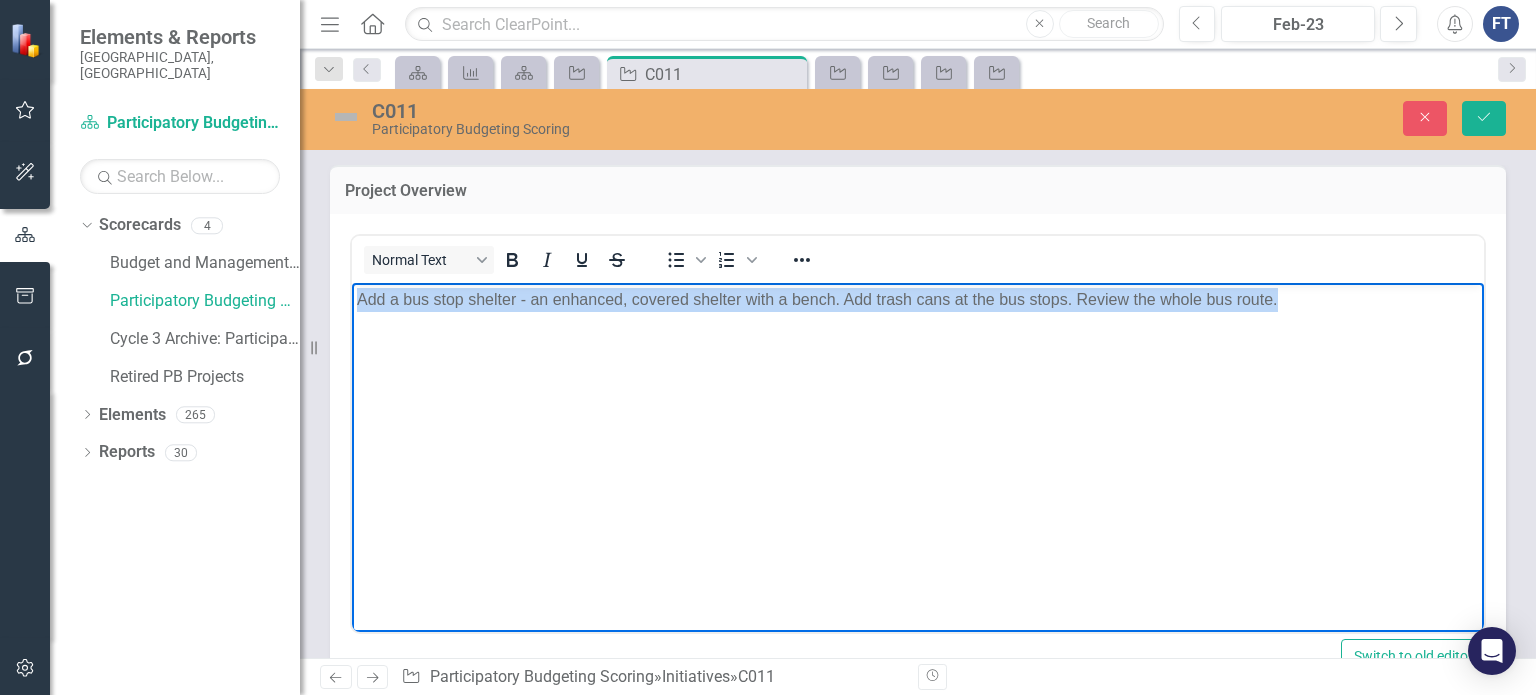 click on "Add a bus stop shelter - an enhanced, covered shelter with a bench. Add trash cans at the bus stops. Review the whole bus route." at bounding box center [918, 432] 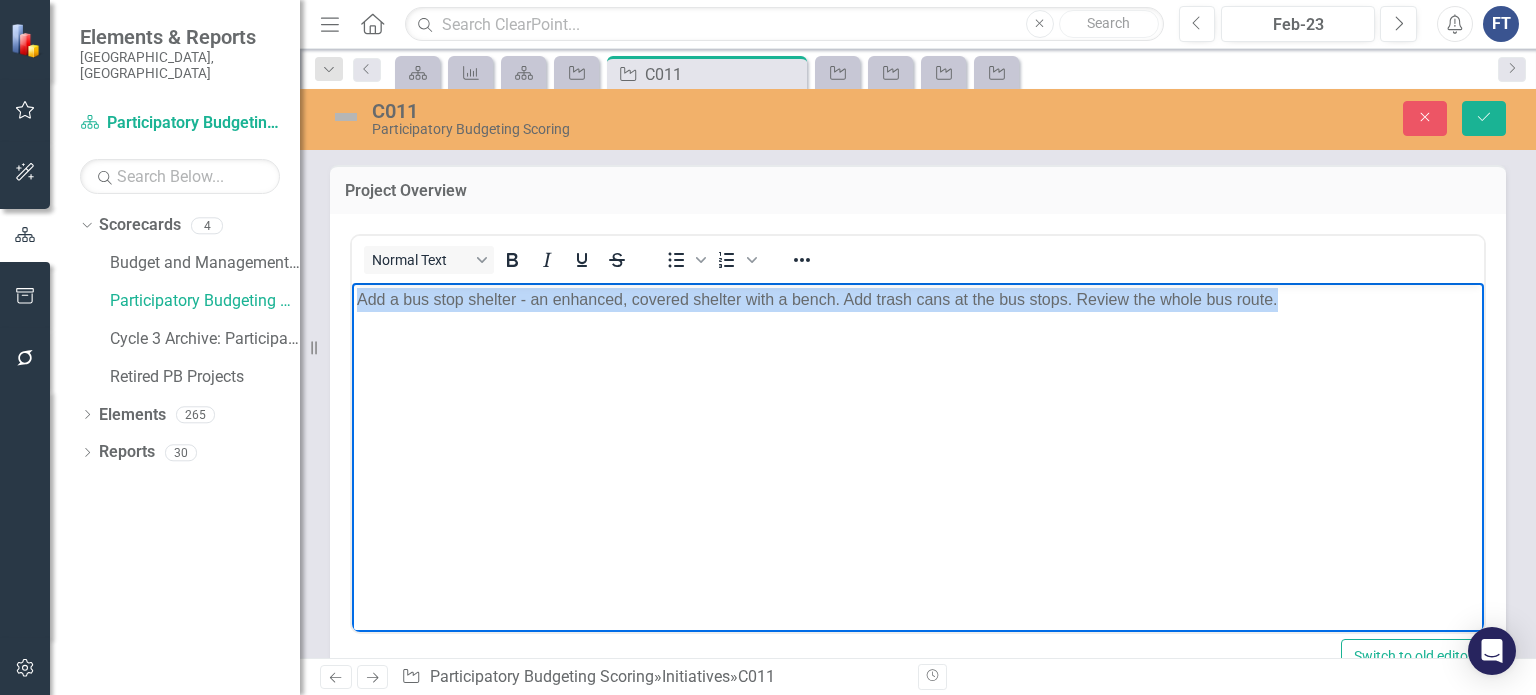 copy on "Add a bus stop shelter - an enhanced, covered shelter with a bench. Add trash cans at the bus stops. Review the whole bus route." 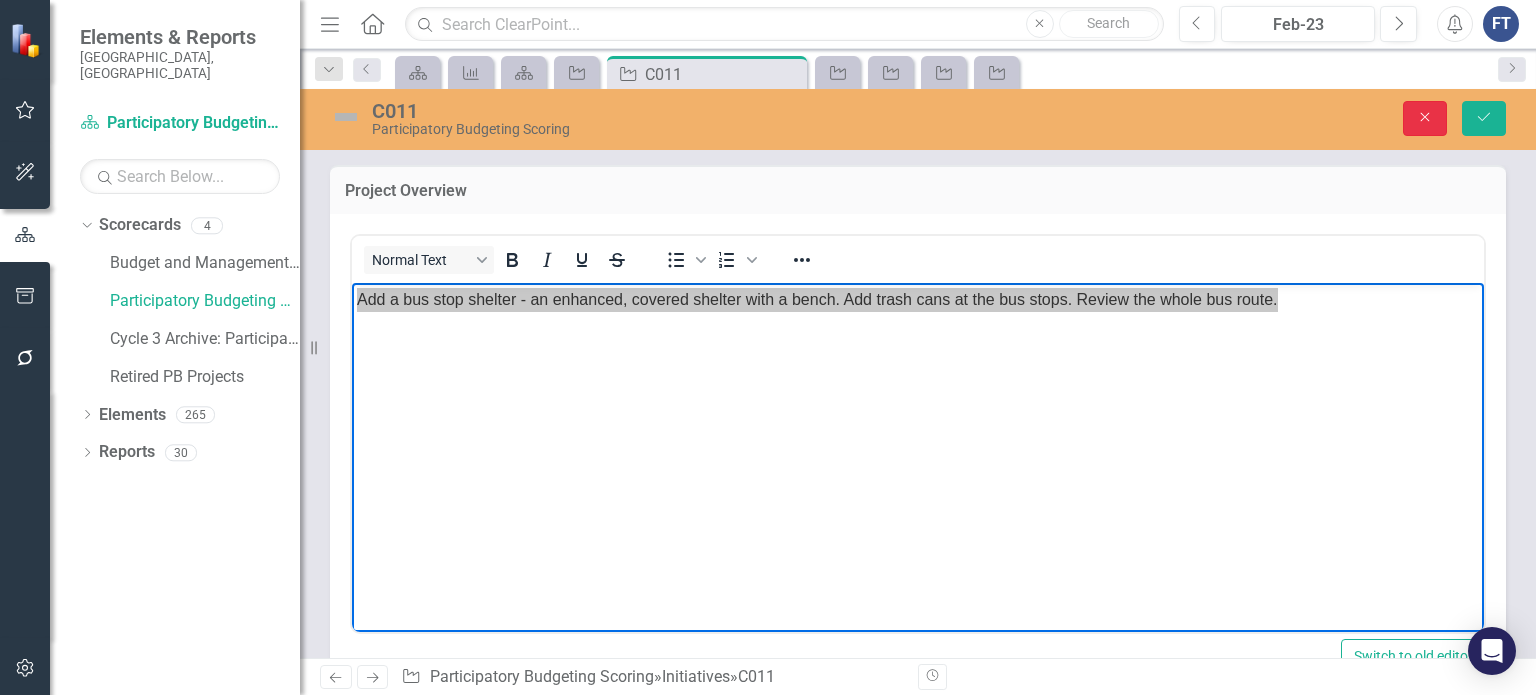 click on "Close" 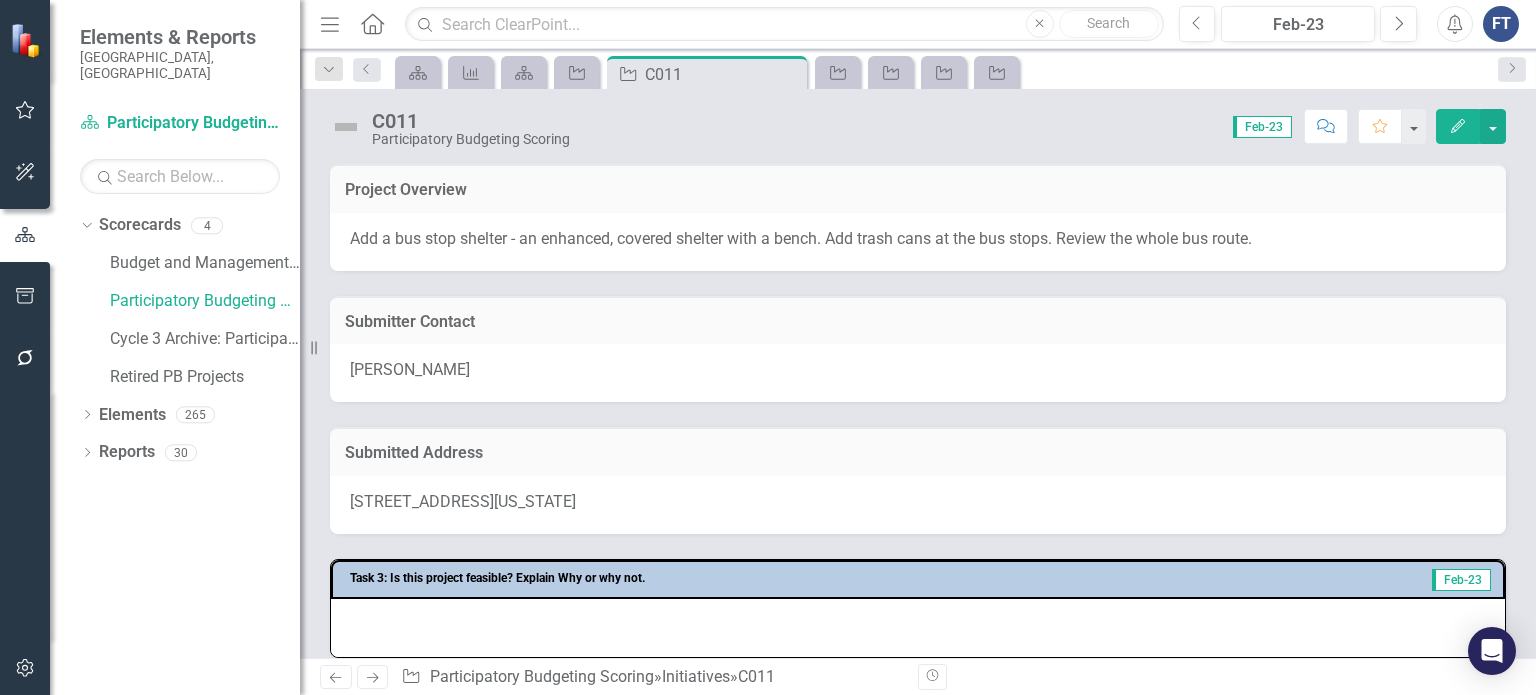 click on "Score: 0.00 Feb-23 Completed  Comment Favorite Edit" at bounding box center [1043, 126] 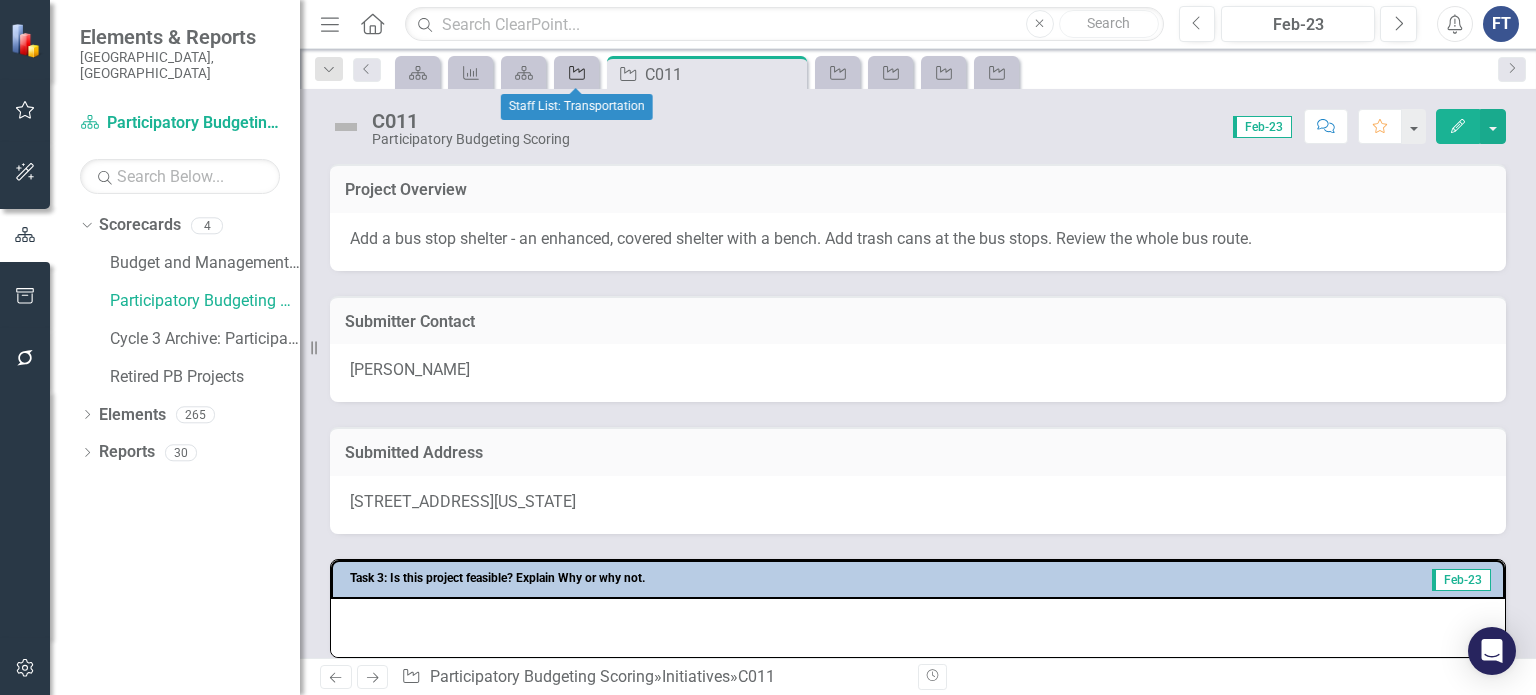 click on "Initiative" 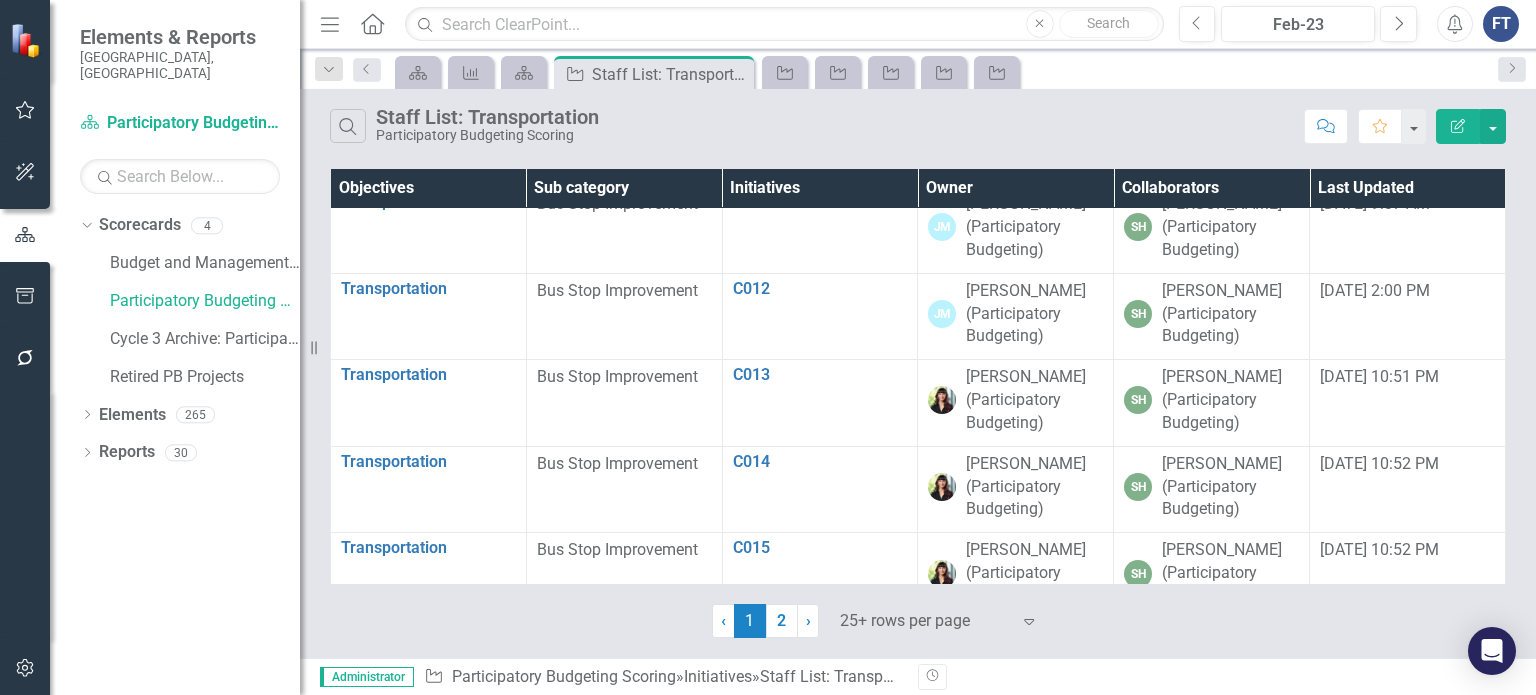 scroll, scrollTop: 900, scrollLeft: 0, axis: vertical 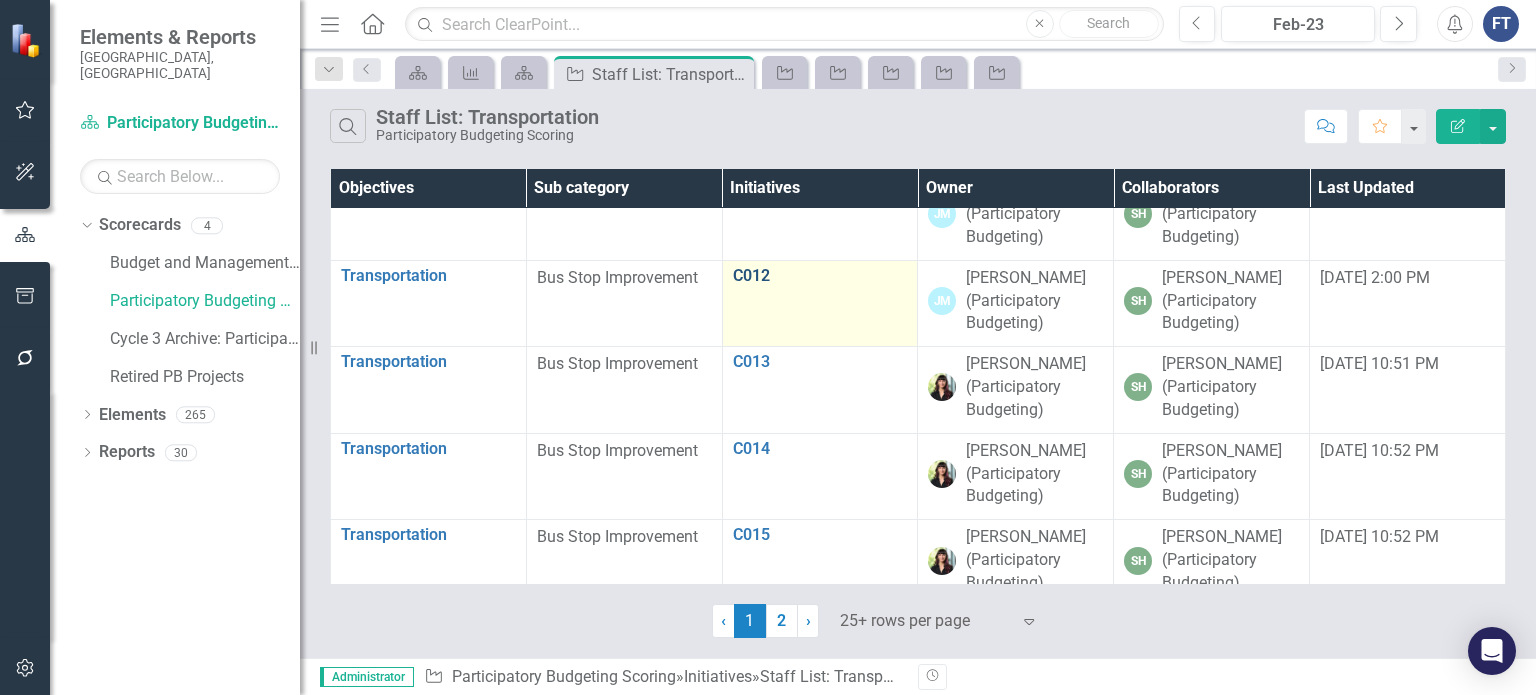 click on "C012" at bounding box center [820, 276] 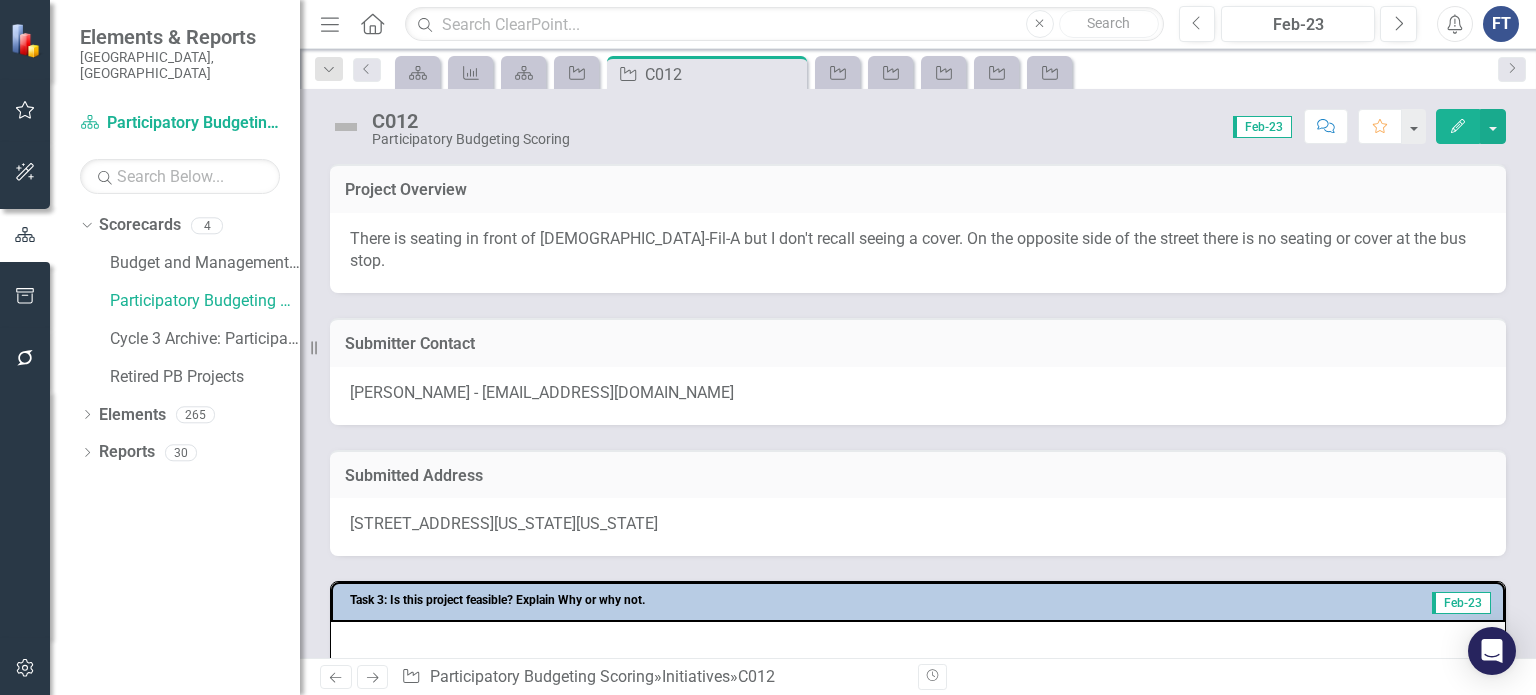 click on "There is seating in front of [DEMOGRAPHIC_DATA]-Fil-A but I don't recall seeing a cover. On the opposite side of the street there is no seating or cover at the bus stop." at bounding box center (918, 251) 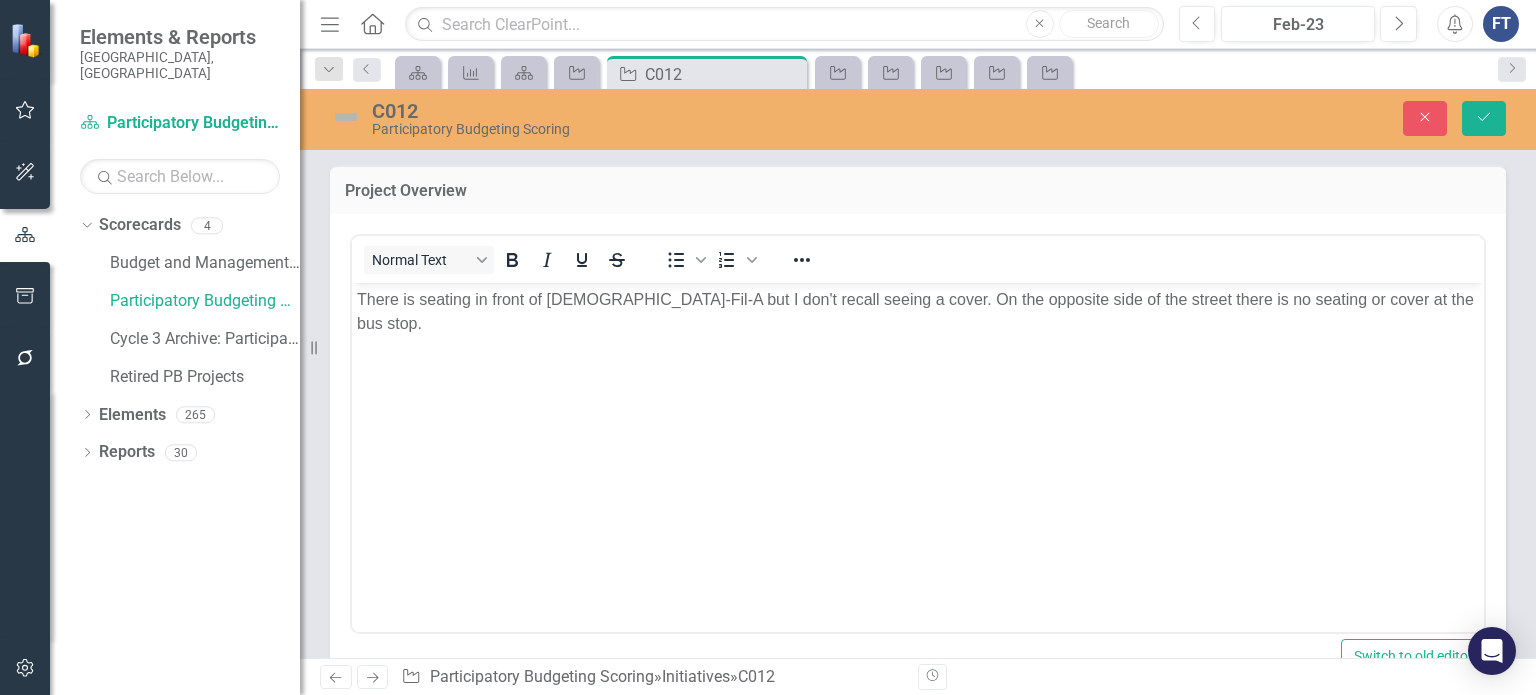 scroll, scrollTop: 0, scrollLeft: 0, axis: both 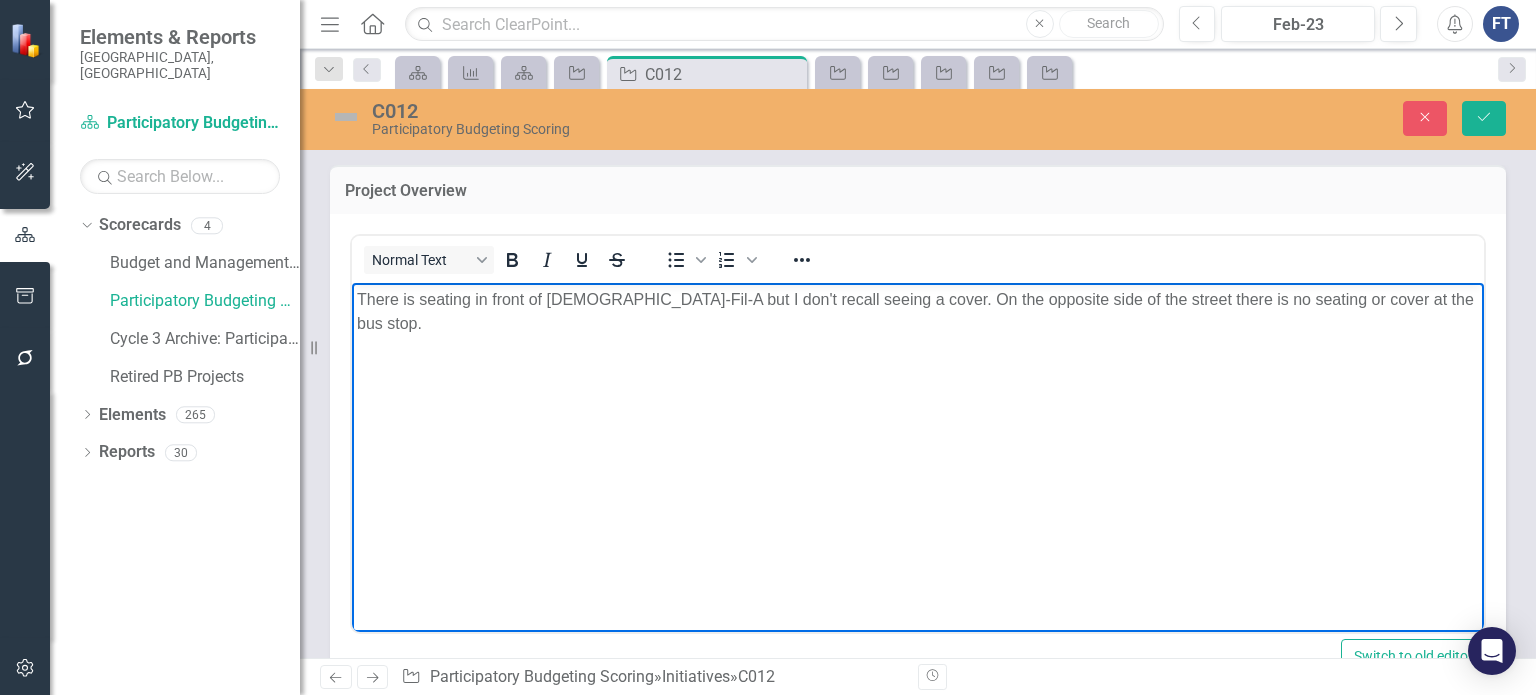 click on "There is seating in front of [DEMOGRAPHIC_DATA]-Fil-A but I don't recall seeing a cover. On the opposite side of the street there is no seating or cover at the bus stop." at bounding box center [918, 311] 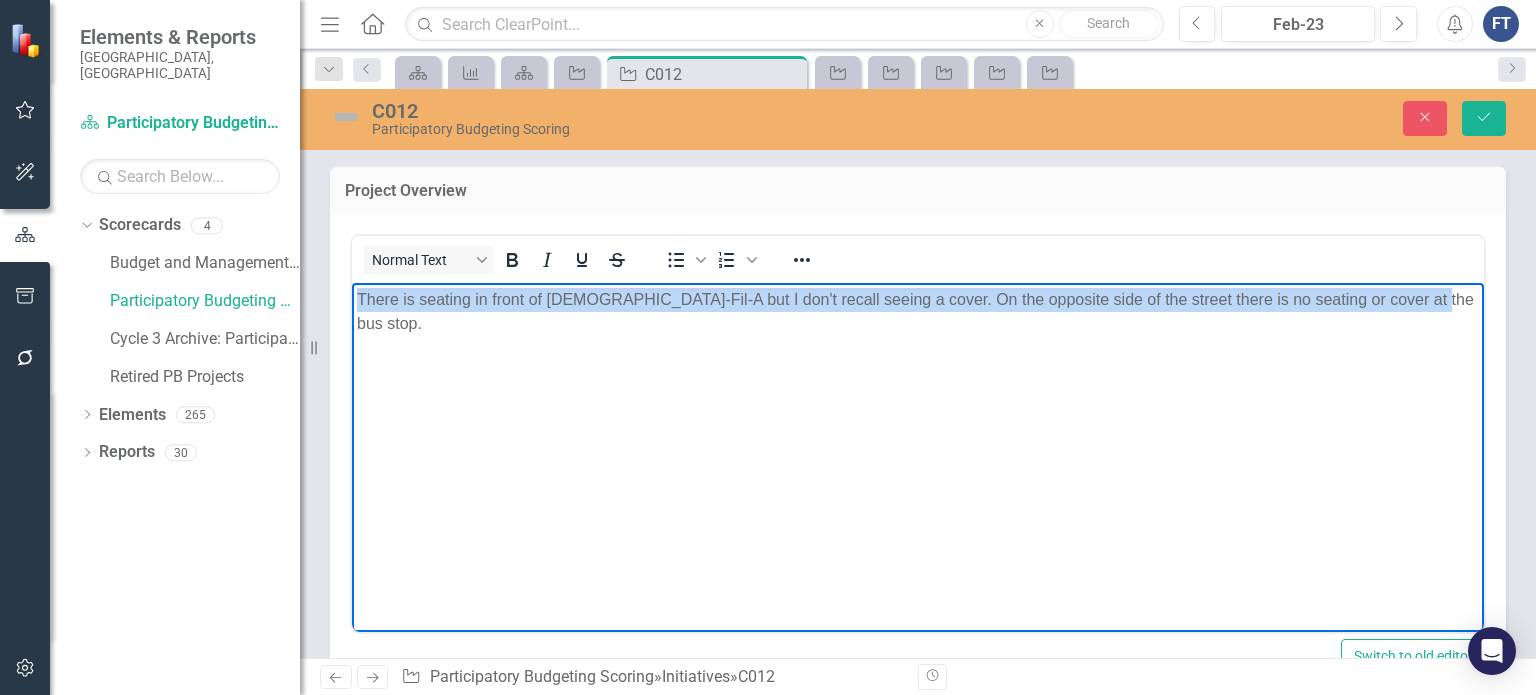 drag, startPoint x: 1434, startPoint y: 301, endPoint x: 358, endPoint y: 311, distance: 1076.0465 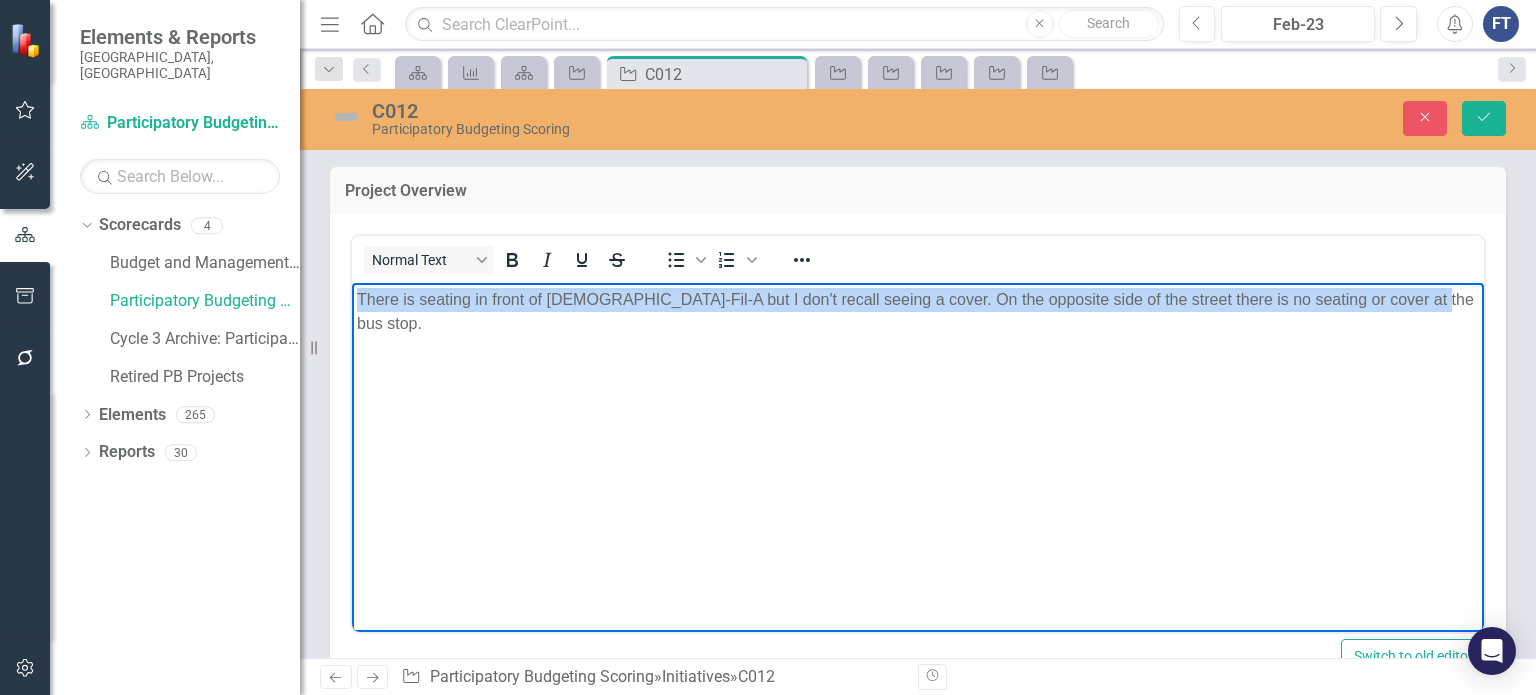 copy on "There is seating in front of [DEMOGRAPHIC_DATA]-Fil-A but I don't recall seeing a cover. On the opposite side of the street there is no seating or cover at the bus stop." 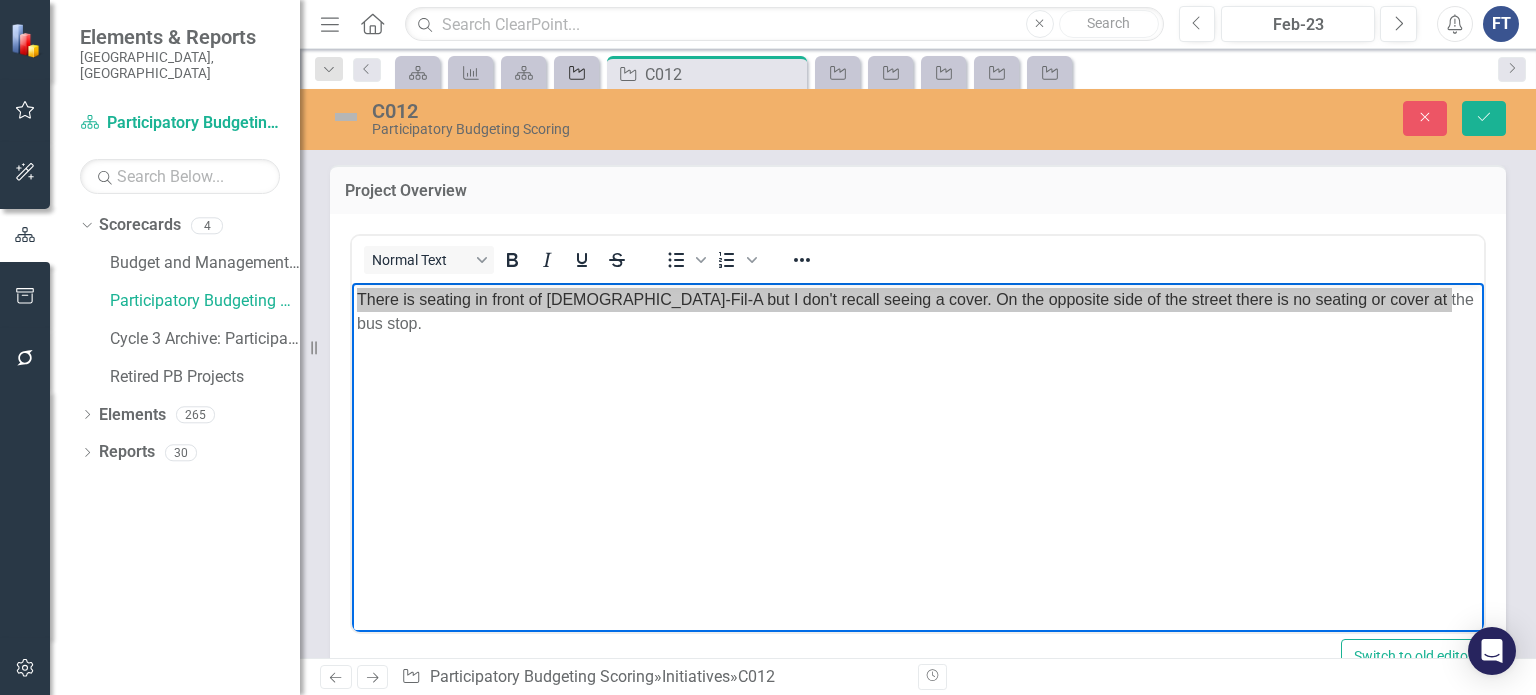 click on "Initiative" 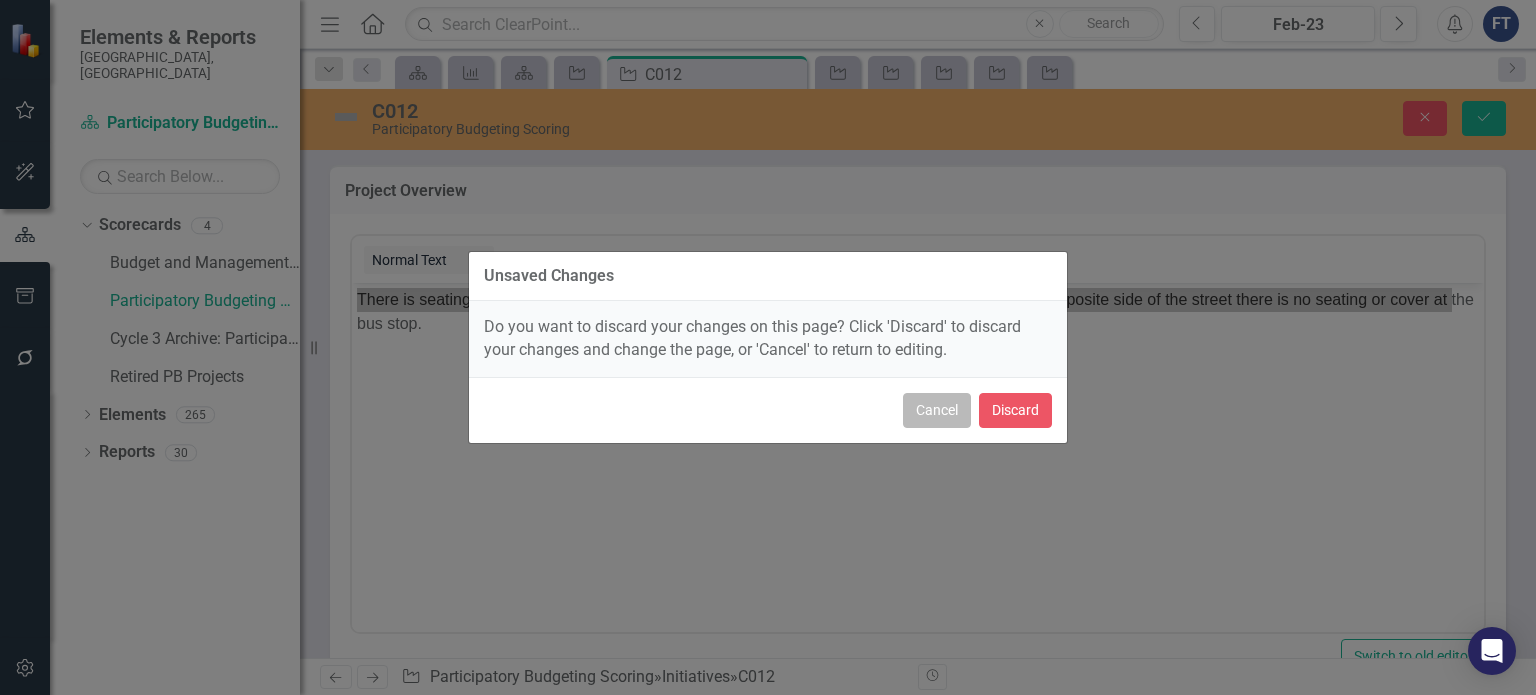 click on "Cancel" at bounding box center [937, 410] 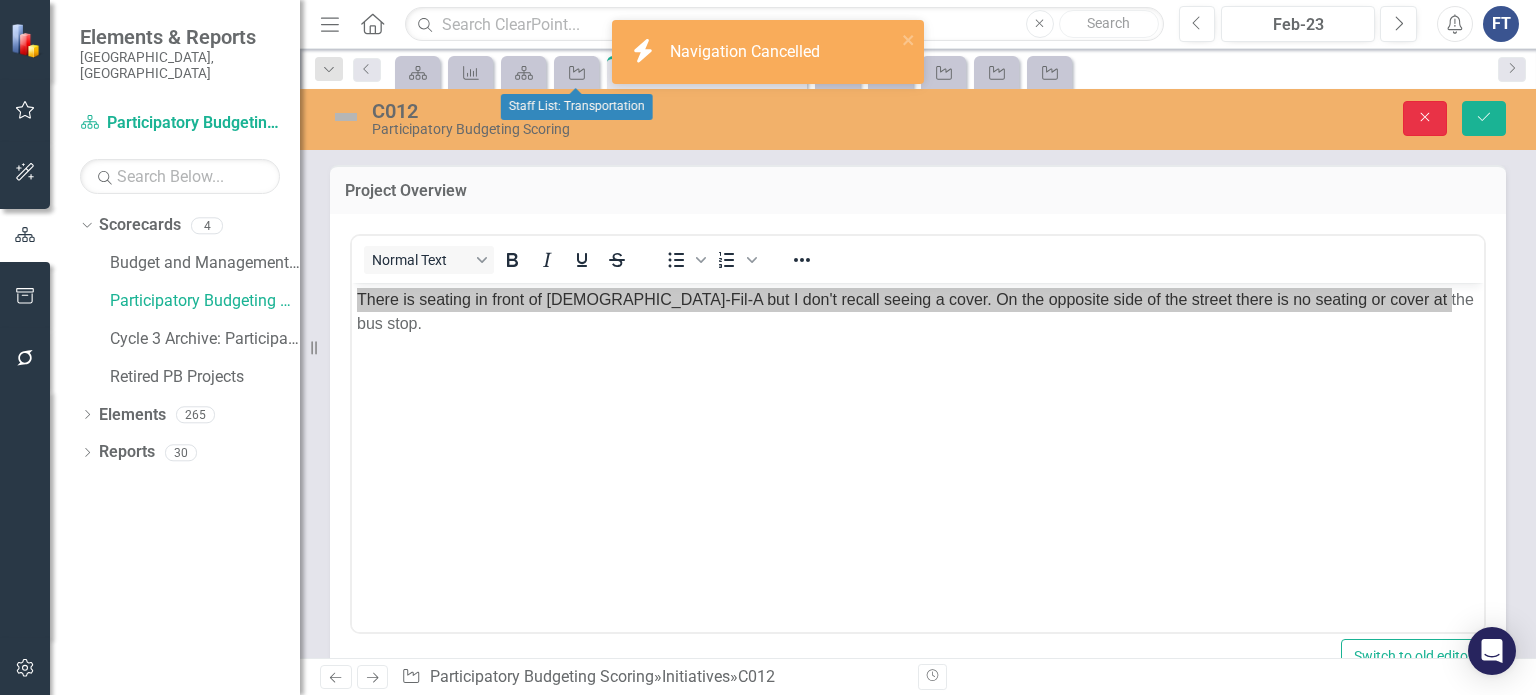 click on "Close" 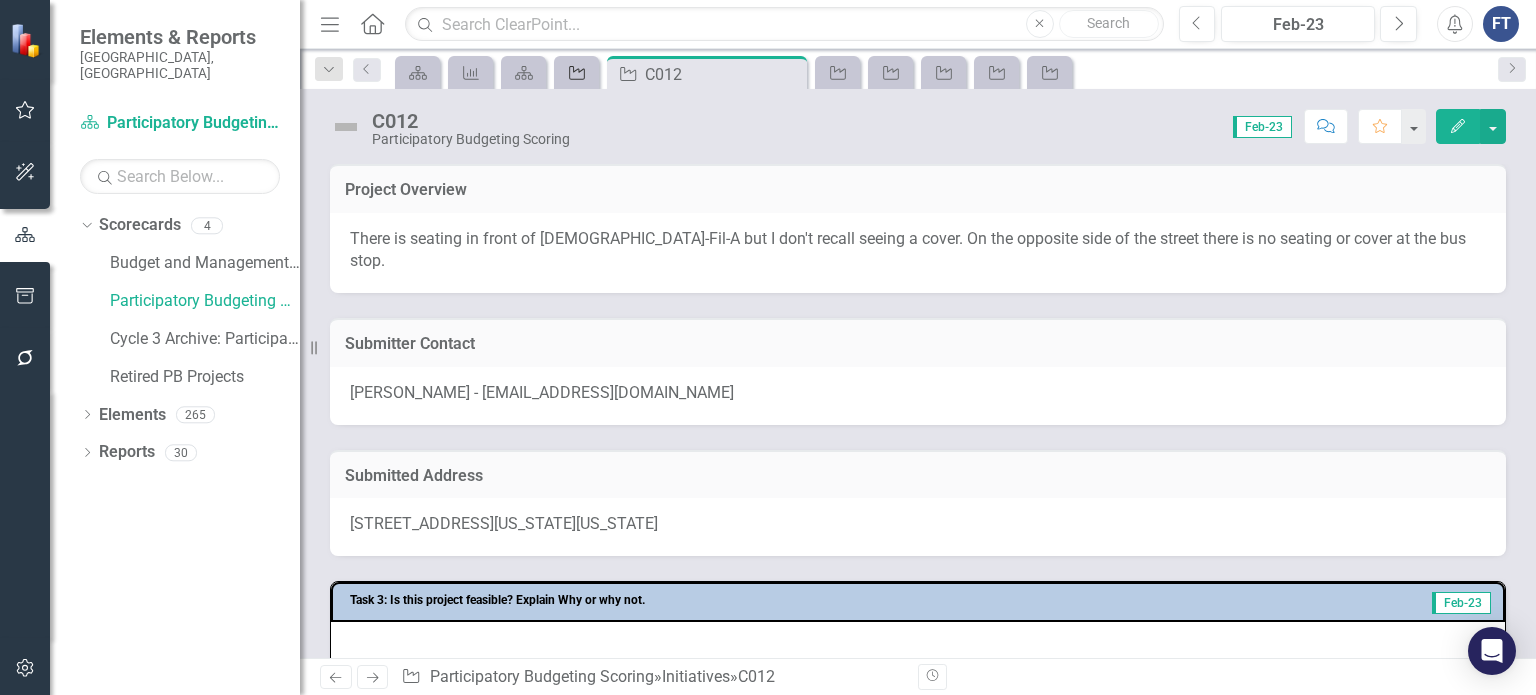 click 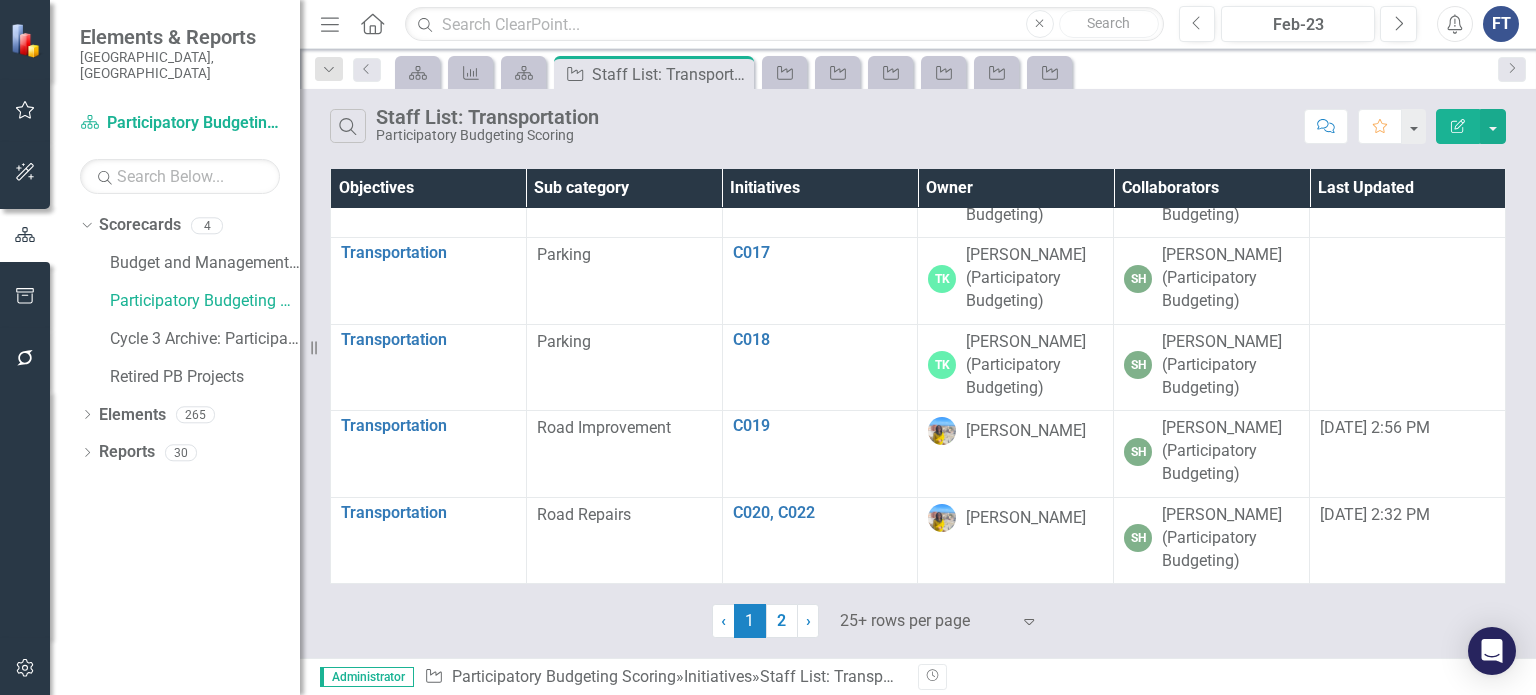 scroll, scrollTop: 1400, scrollLeft: 0, axis: vertical 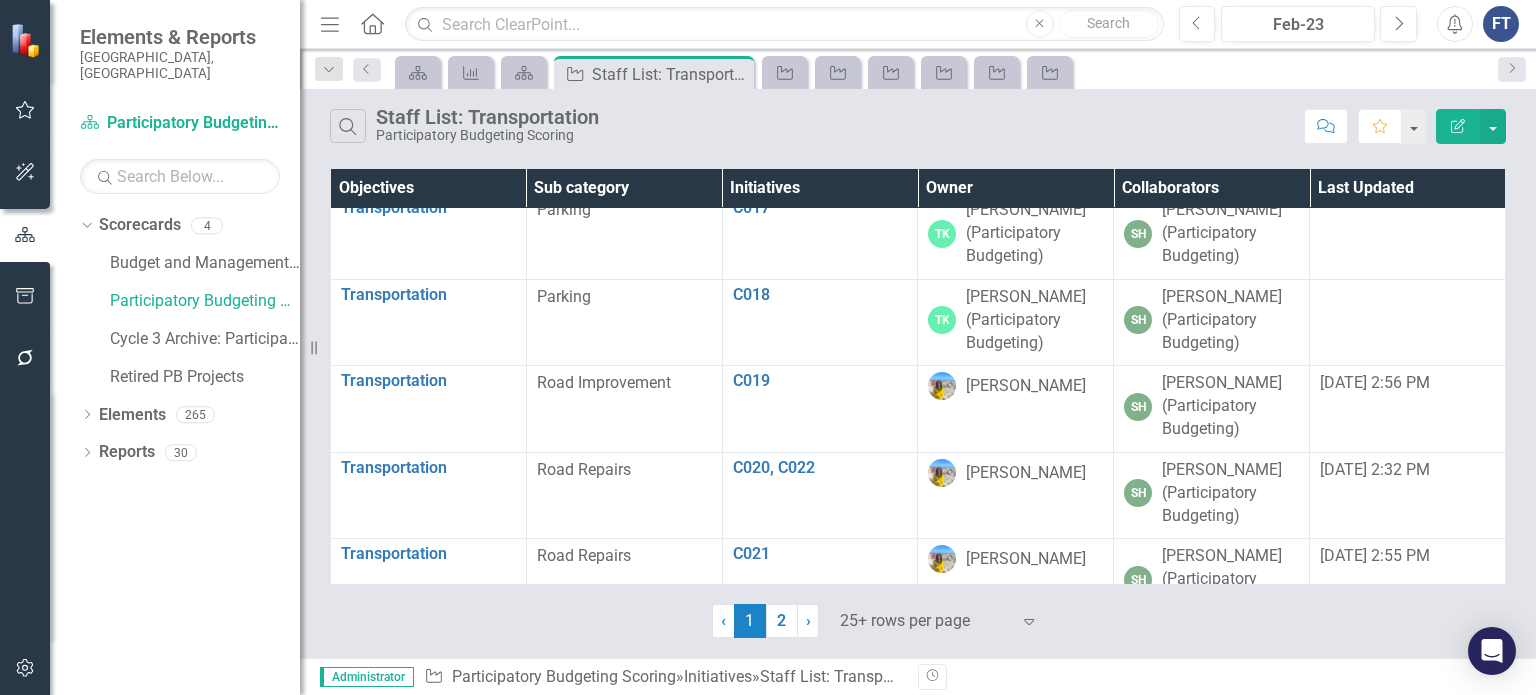 click on "C015" at bounding box center (820, 35) 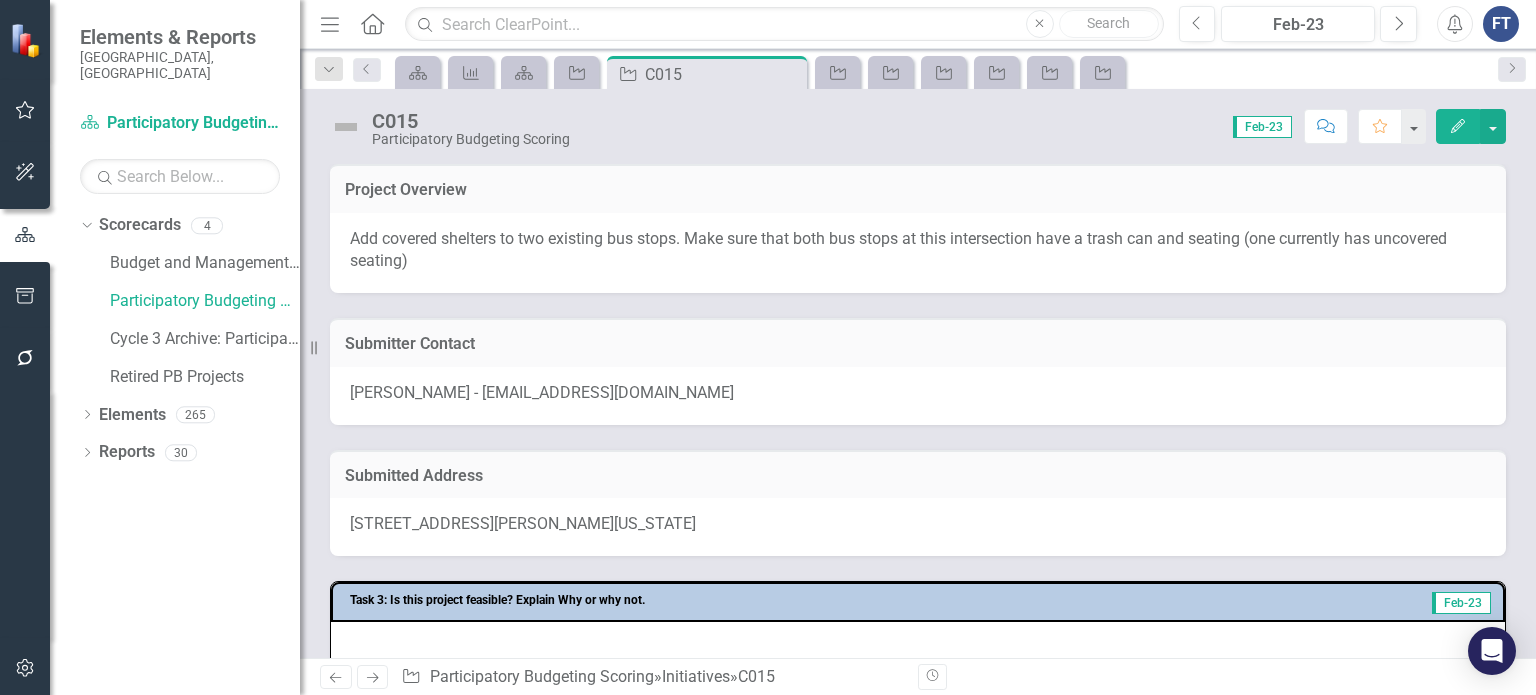 click on "Add covered shelters to two existing bus stops. Make sure that both bus stops at this intersection have a trash can and seating (one currently has uncovered seating)" at bounding box center [918, 251] 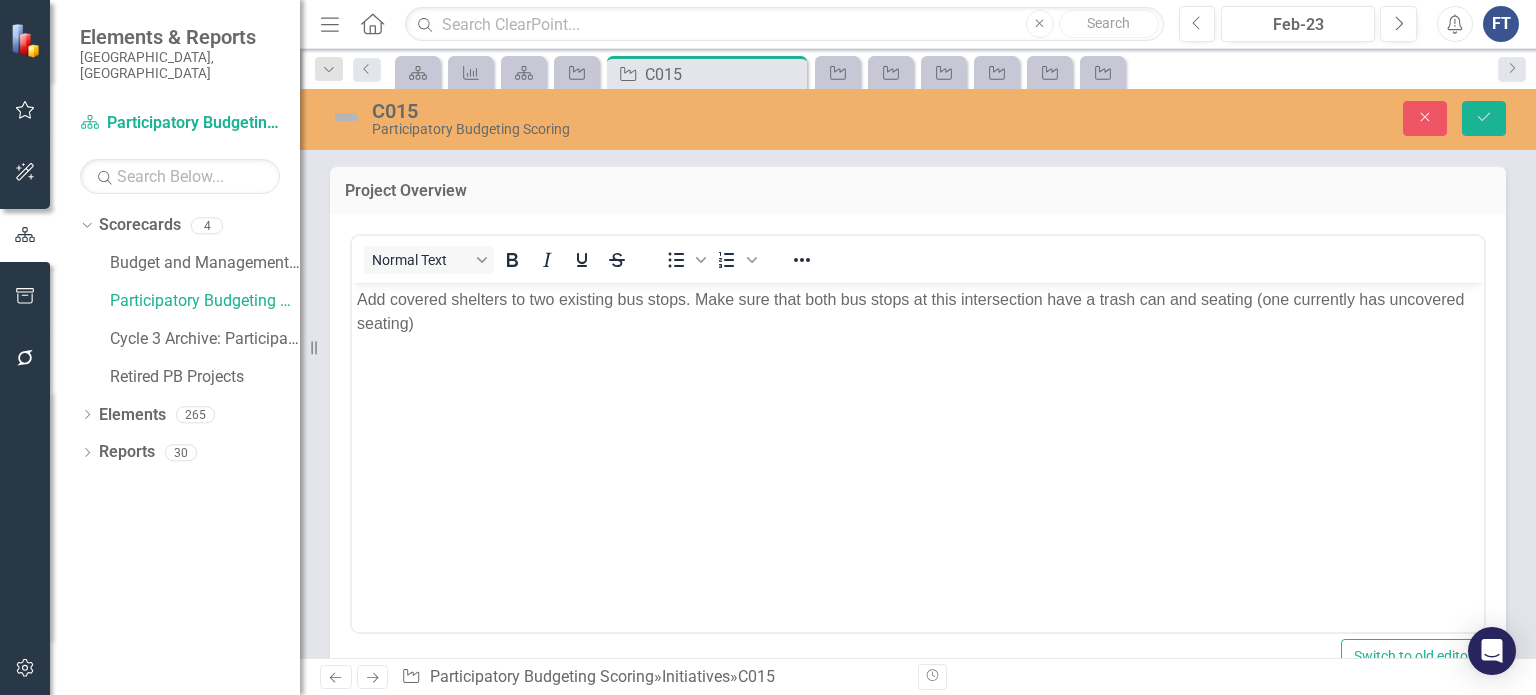 scroll, scrollTop: 0, scrollLeft: 0, axis: both 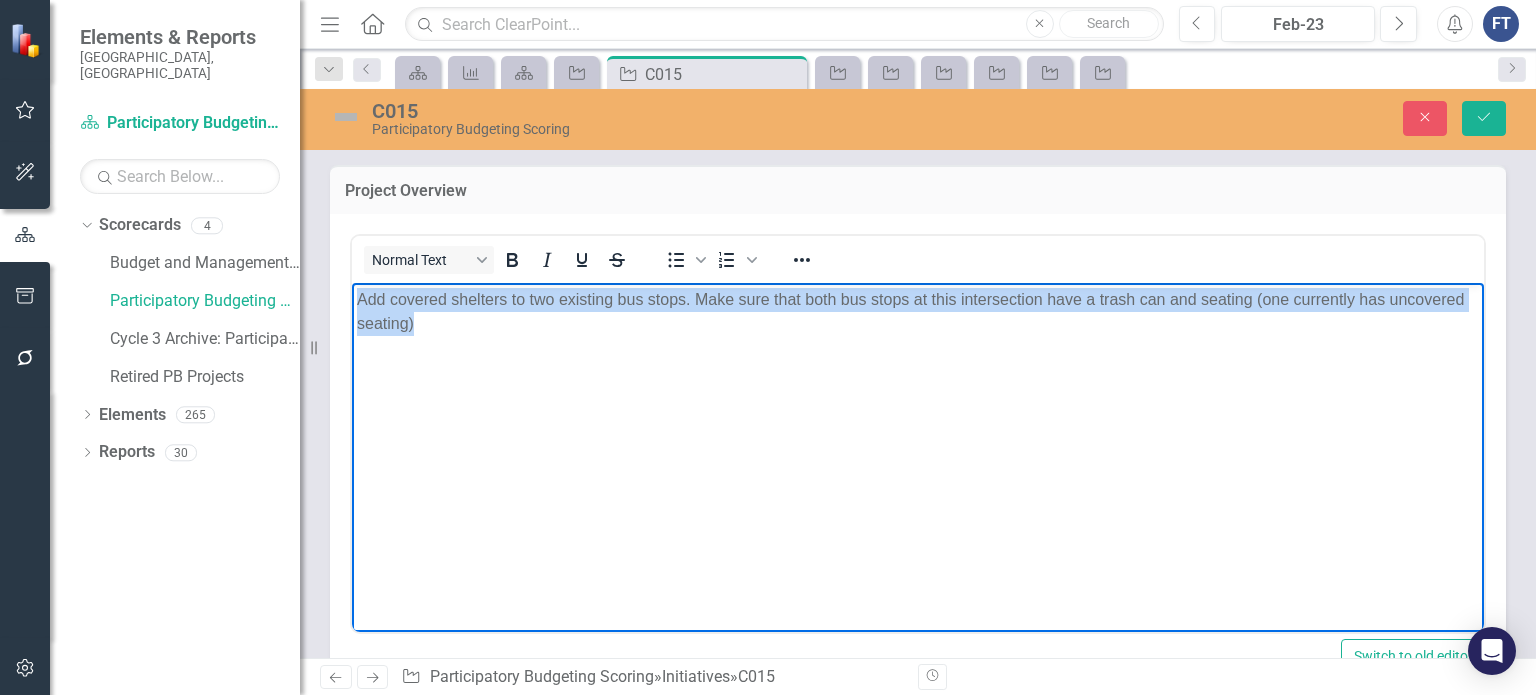 drag, startPoint x: 437, startPoint y: 327, endPoint x: 313, endPoint y: 299, distance: 127.12199 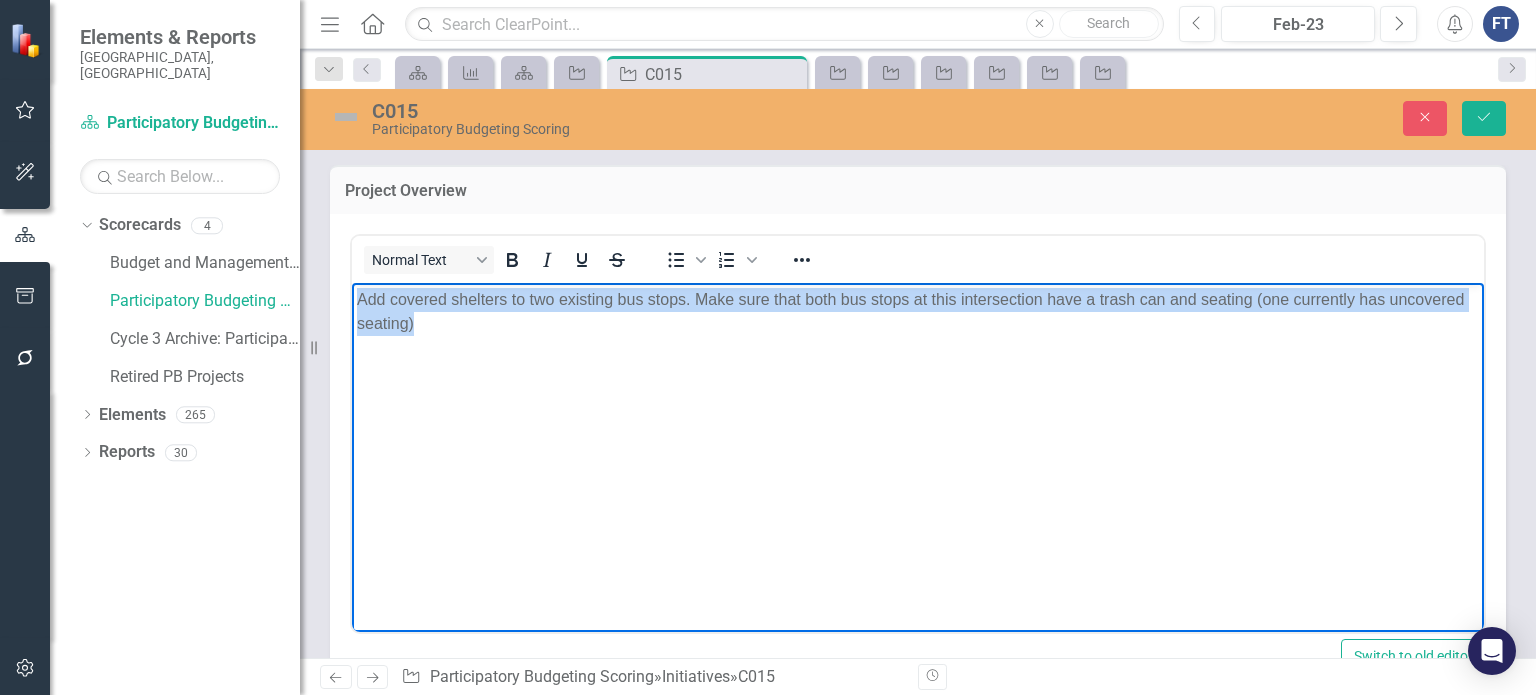 click on "Add covered shelters to two existing bus stops. Make sure that both bus stops at this intersection have a trash can and seating (one currently has uncovered seating)" at bounding box center [918, 432] 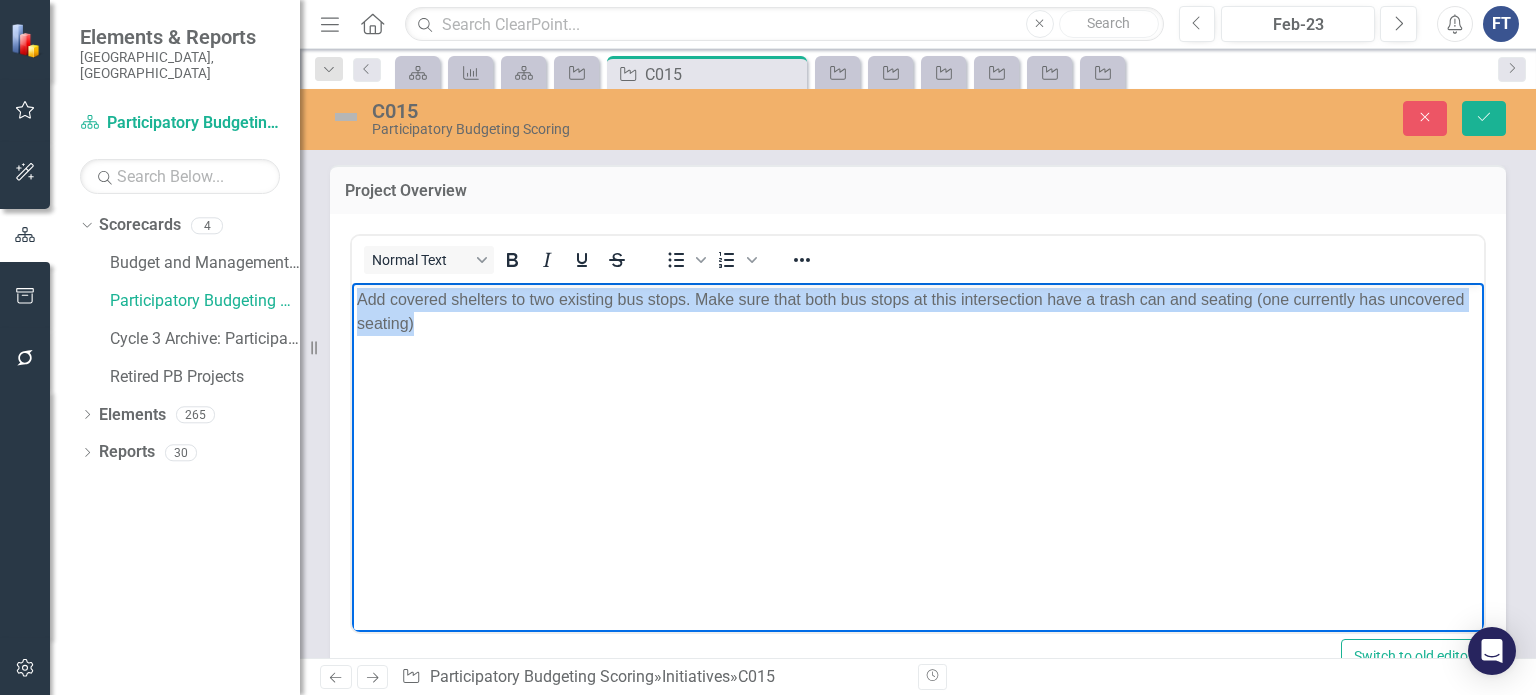 copy on "Add covered shelters to two existing bus stops. Make sure that both bus stops at this intersection have a trash can and seating (one currently has uncovered seating)" 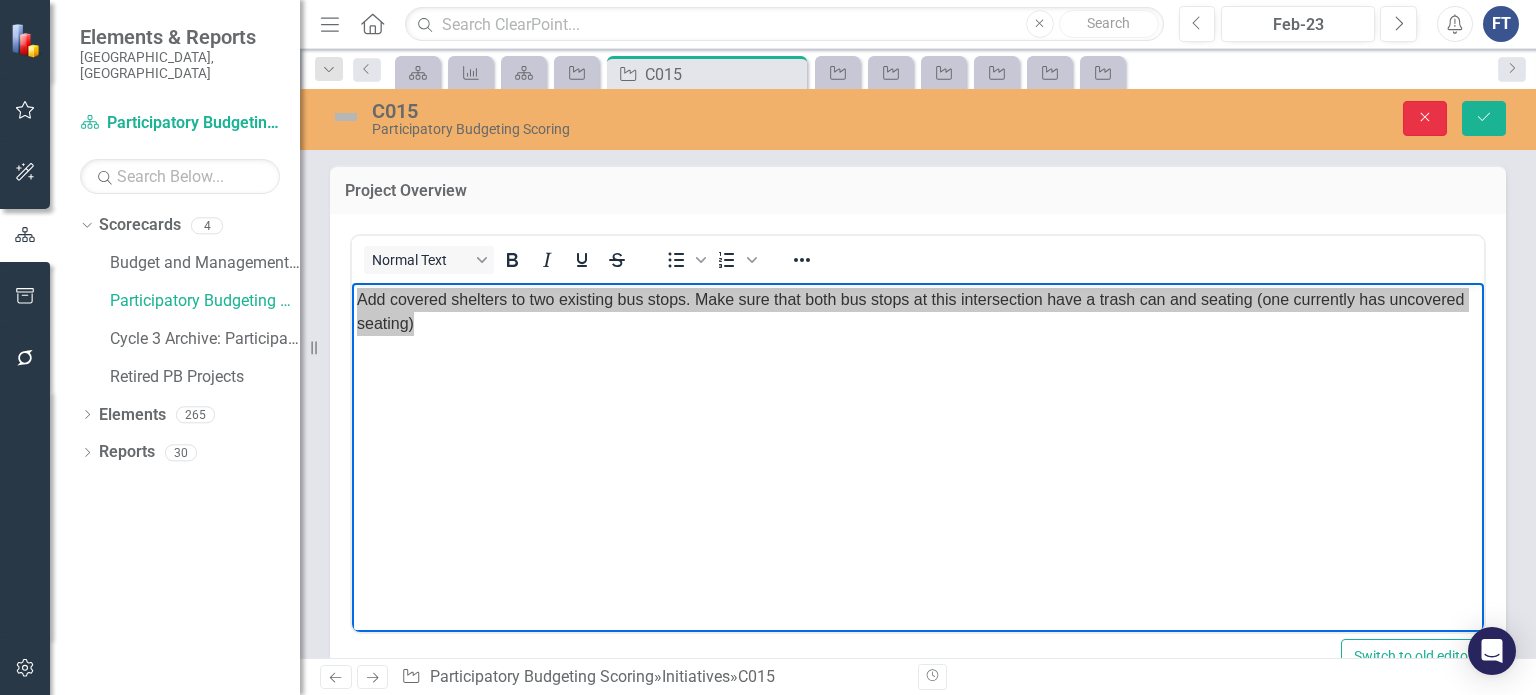 click on "Close" at bounding box center (1425, 118) 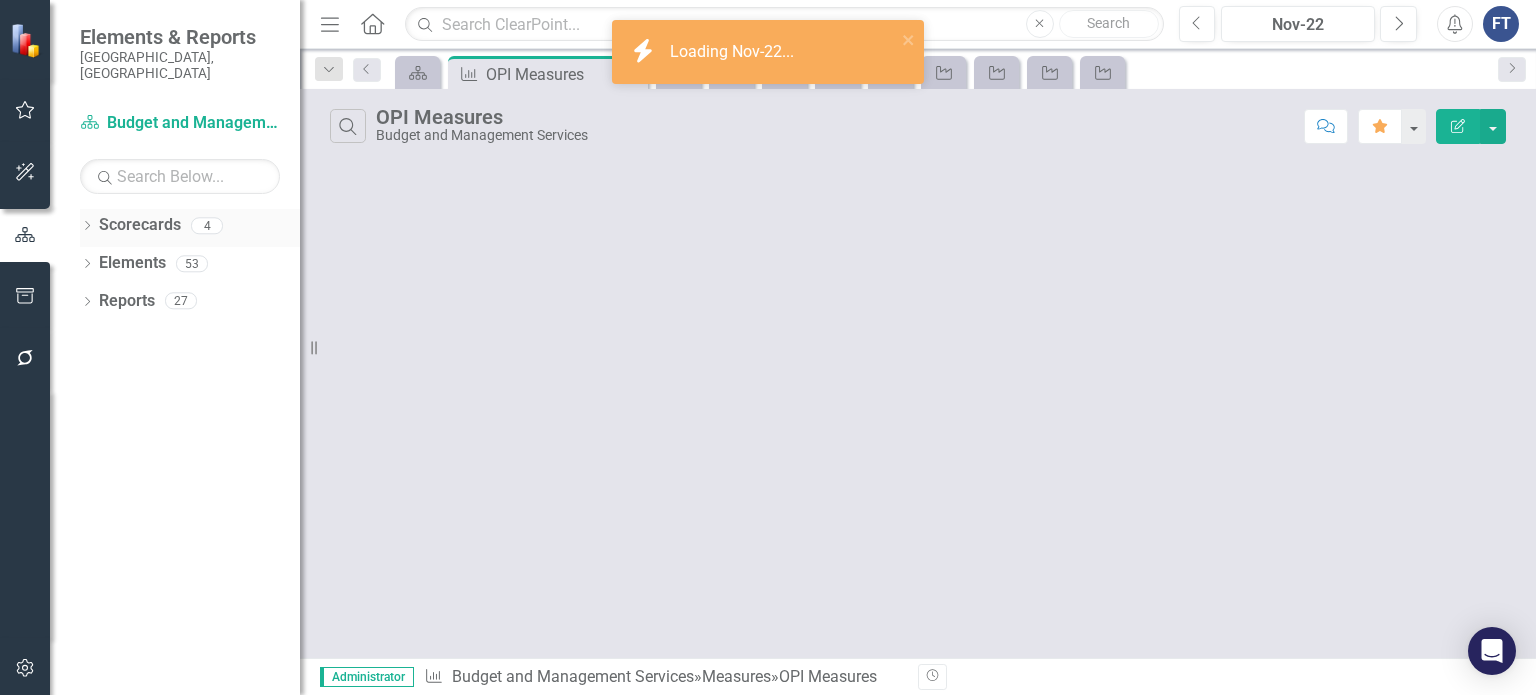 scroll, scrollTop: 0, scrollLeft: 0, axis: both 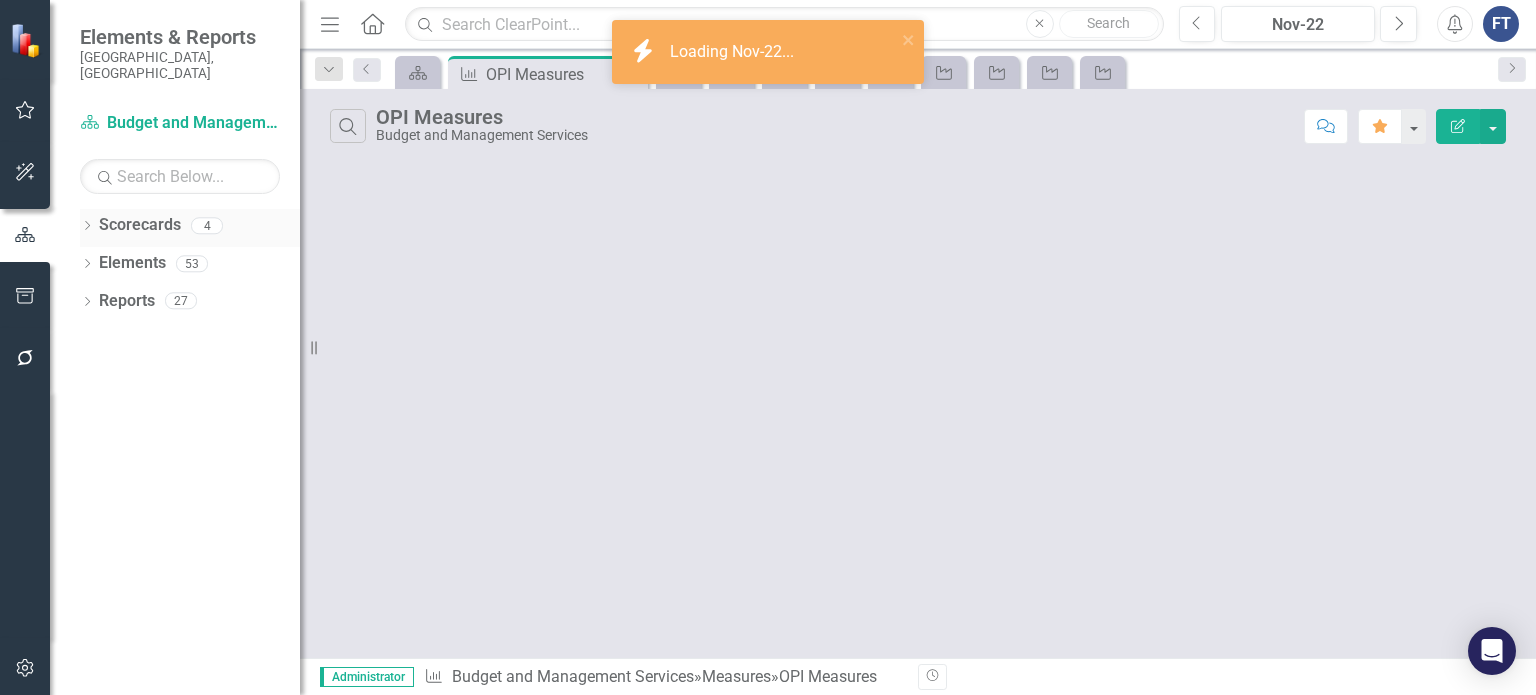 click on "Dropdown" 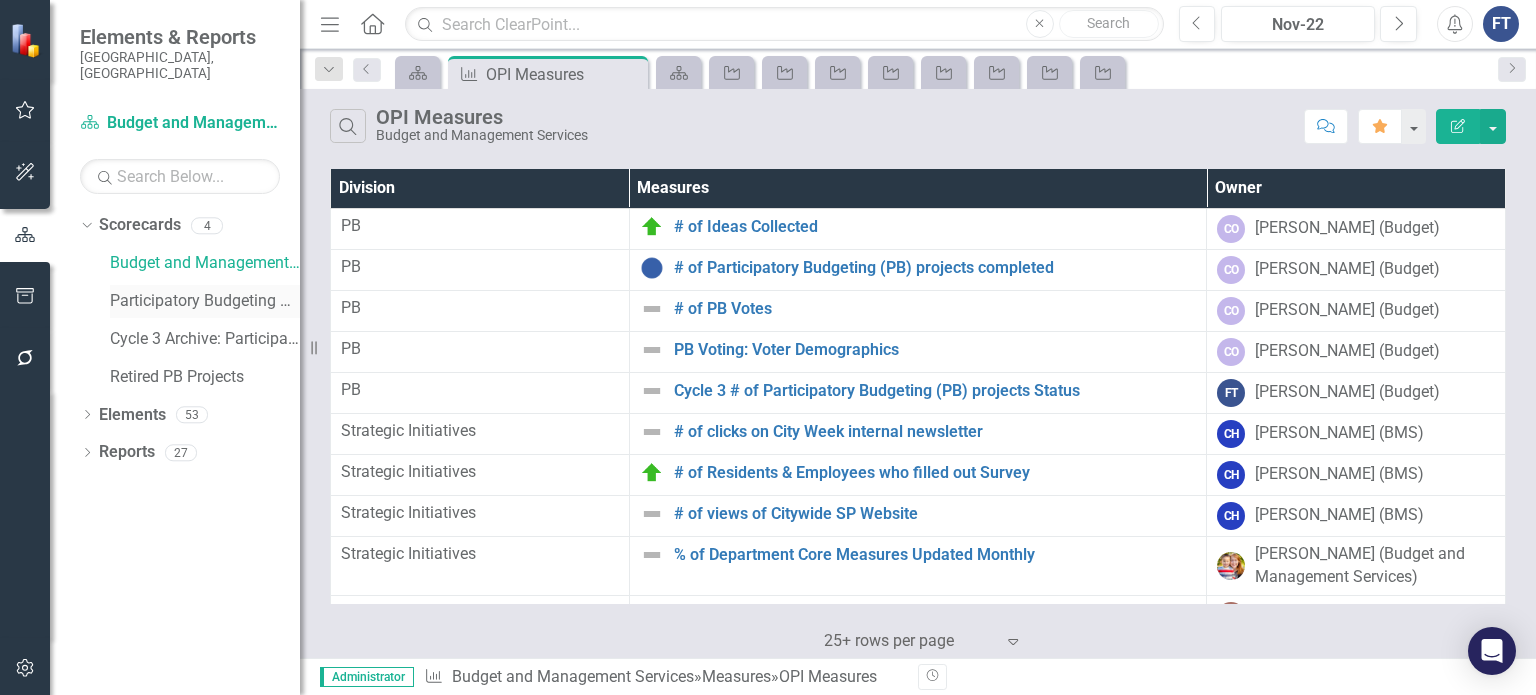 click on "Participatory Budgeting Scoring" at bounding box center [205, 301] 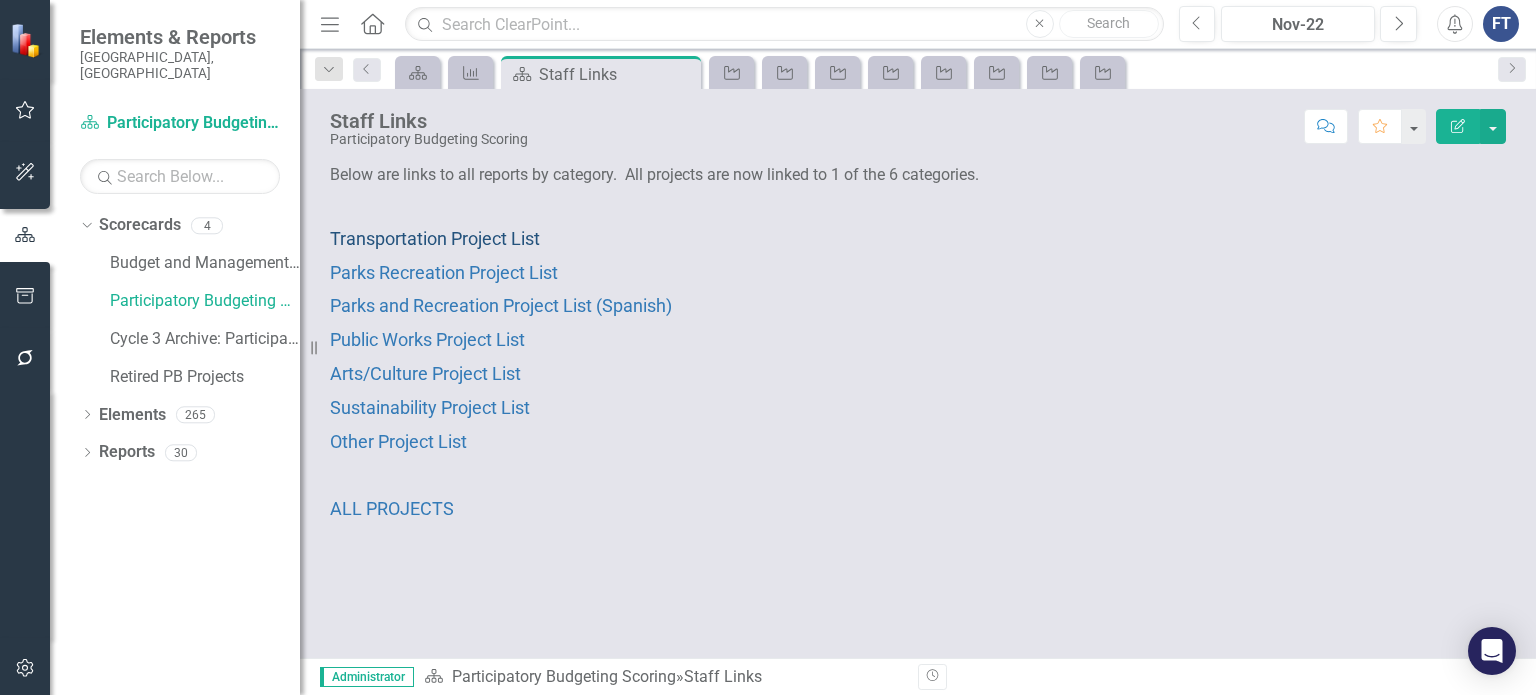 click on "Transportation Project List" at bounding box center [435, 238] 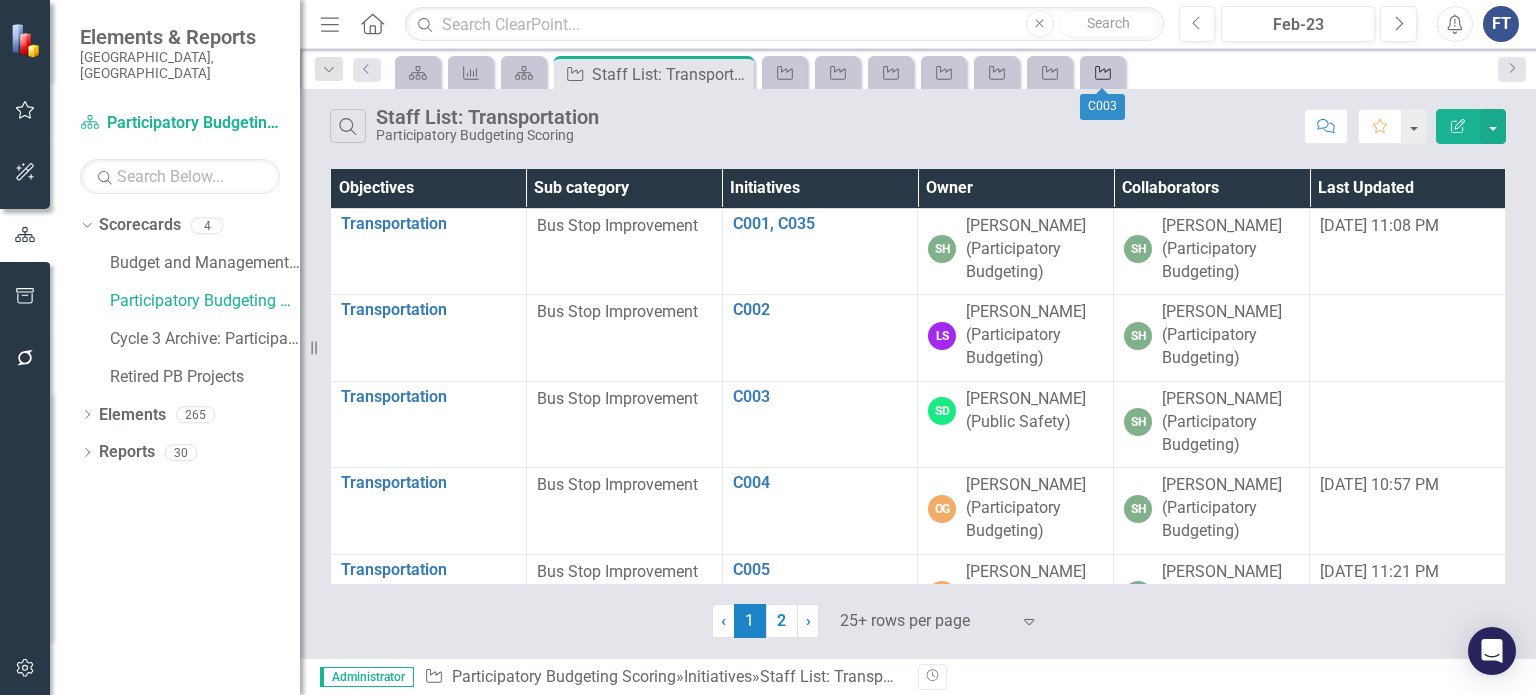 click on "Initiative" at bounding box center (1102, 72) 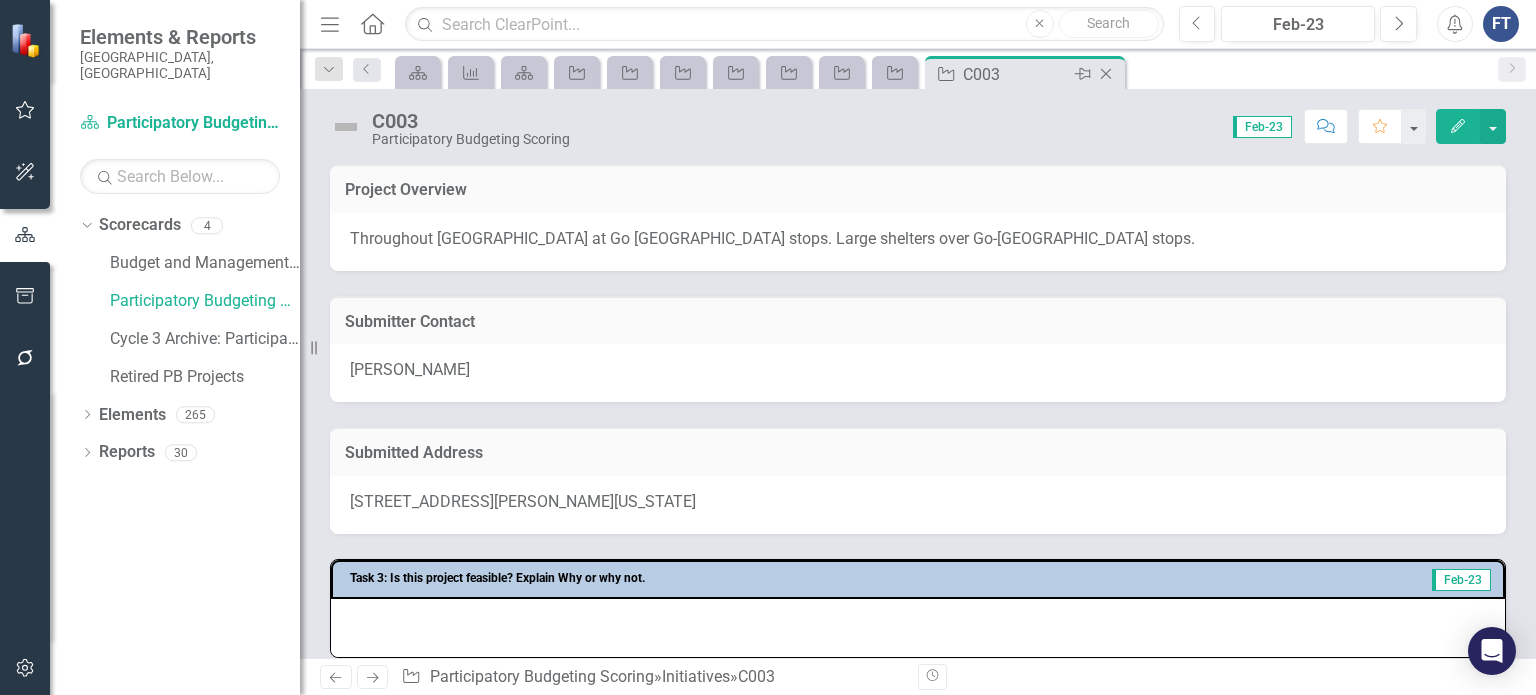 click 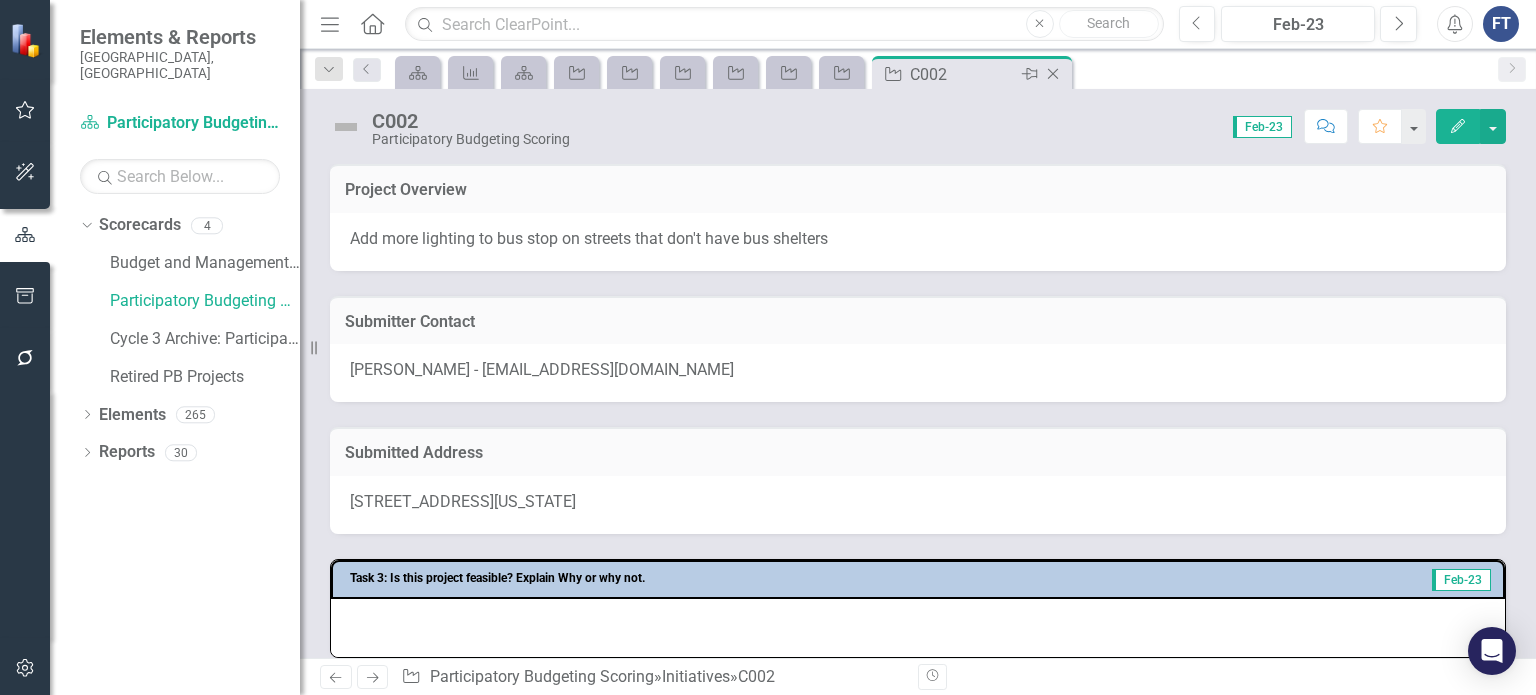 click 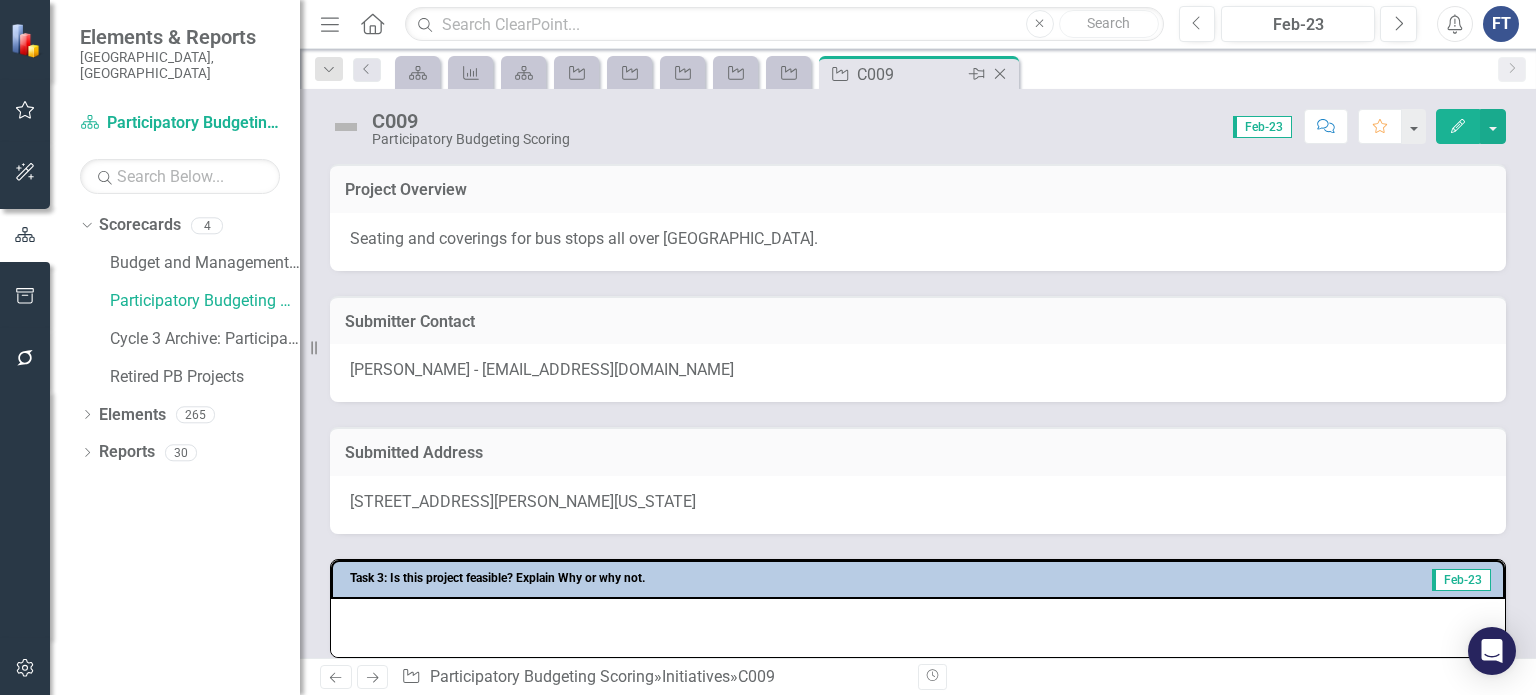 click 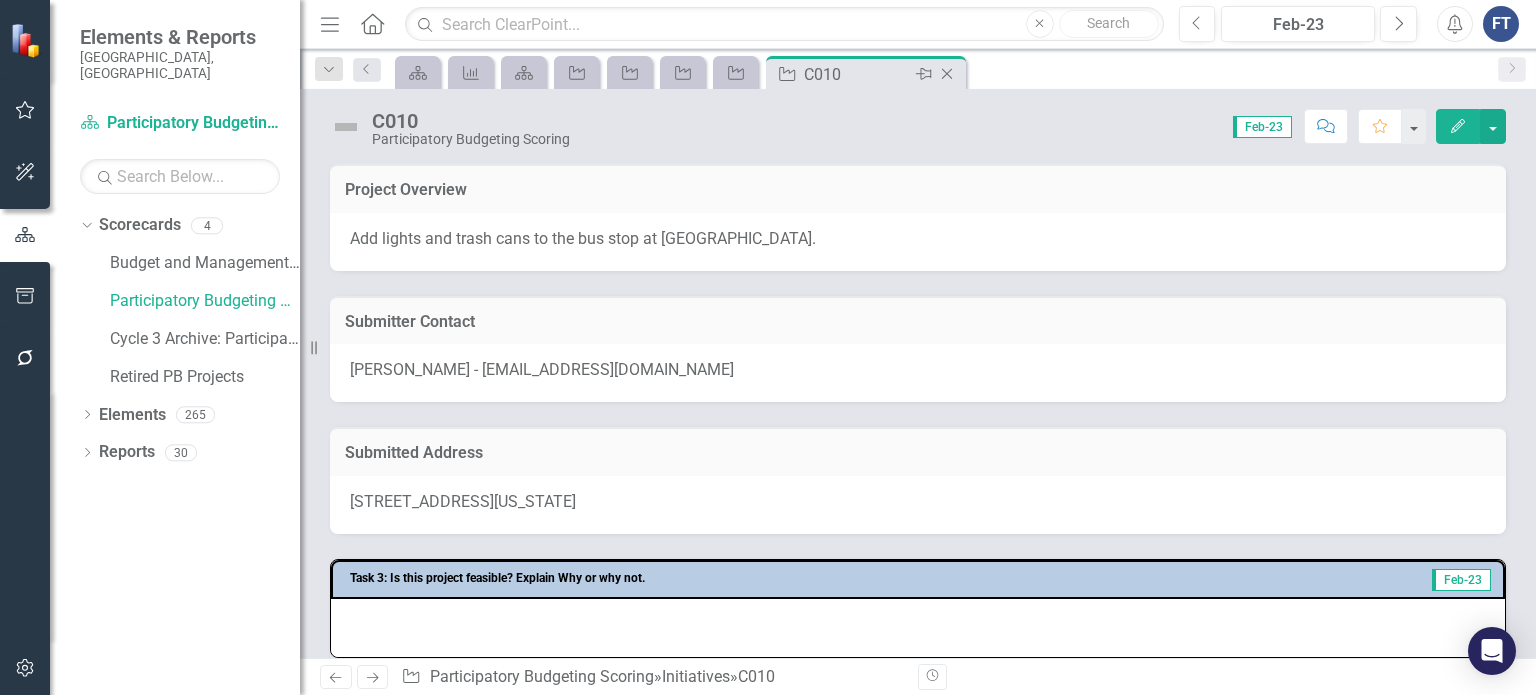 click on "Close" 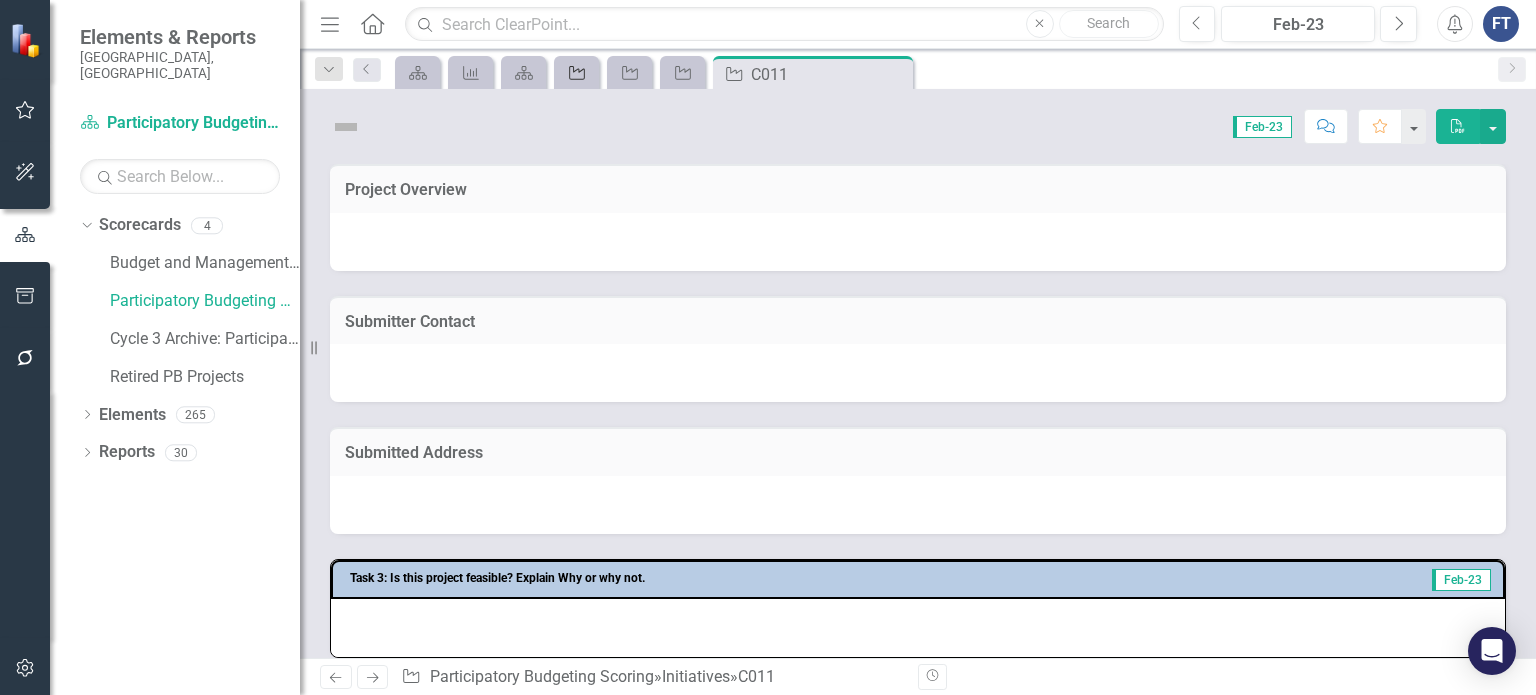 drag, startPoint x: 889, startPoint y: 69, endPoint x: 848, endPoint y: 74, distance: 41.303753 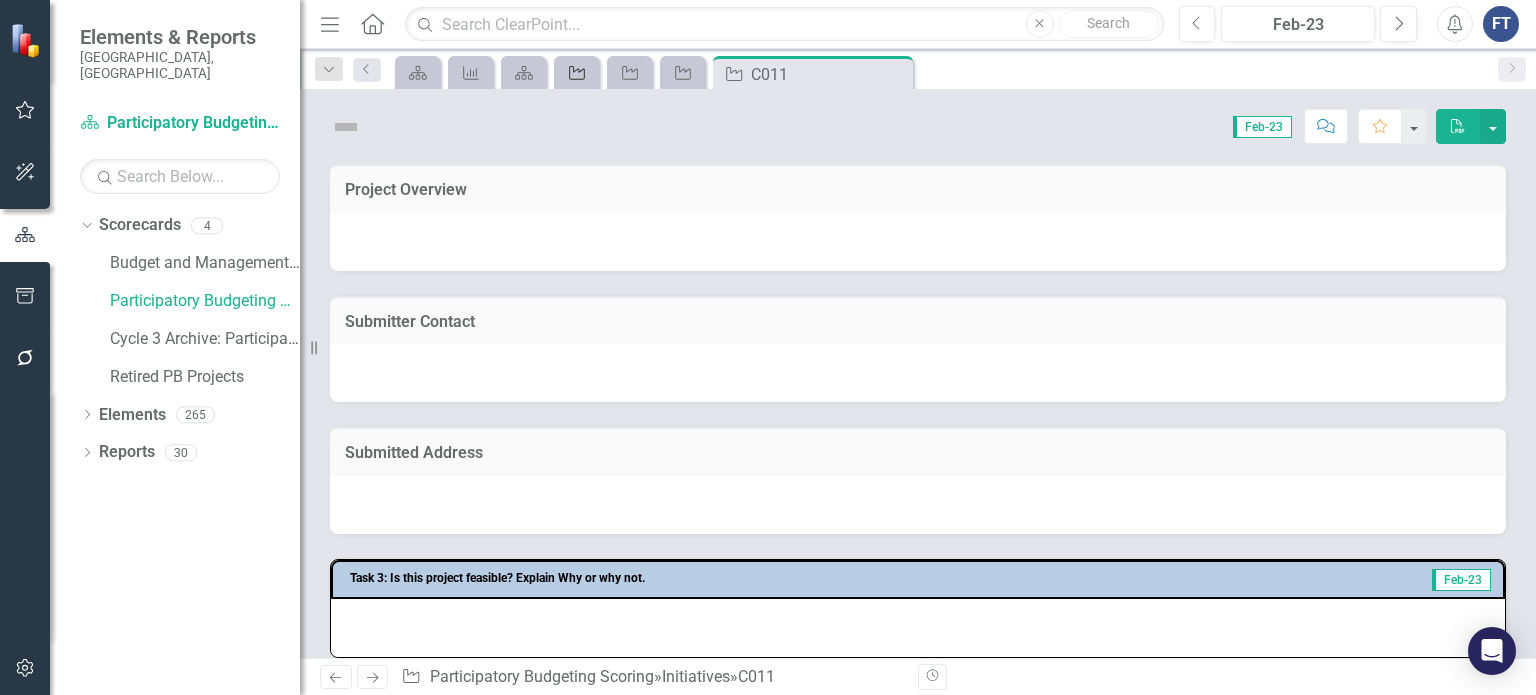 click 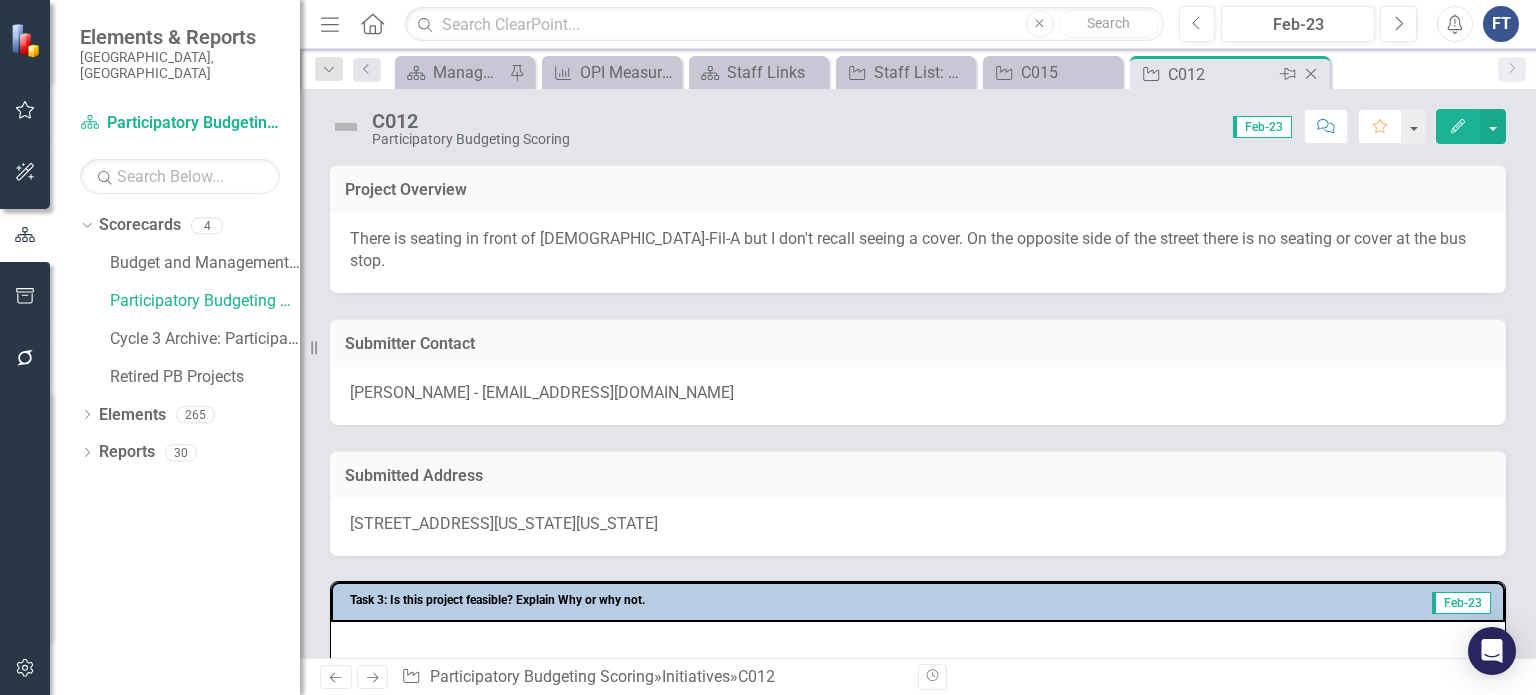 click 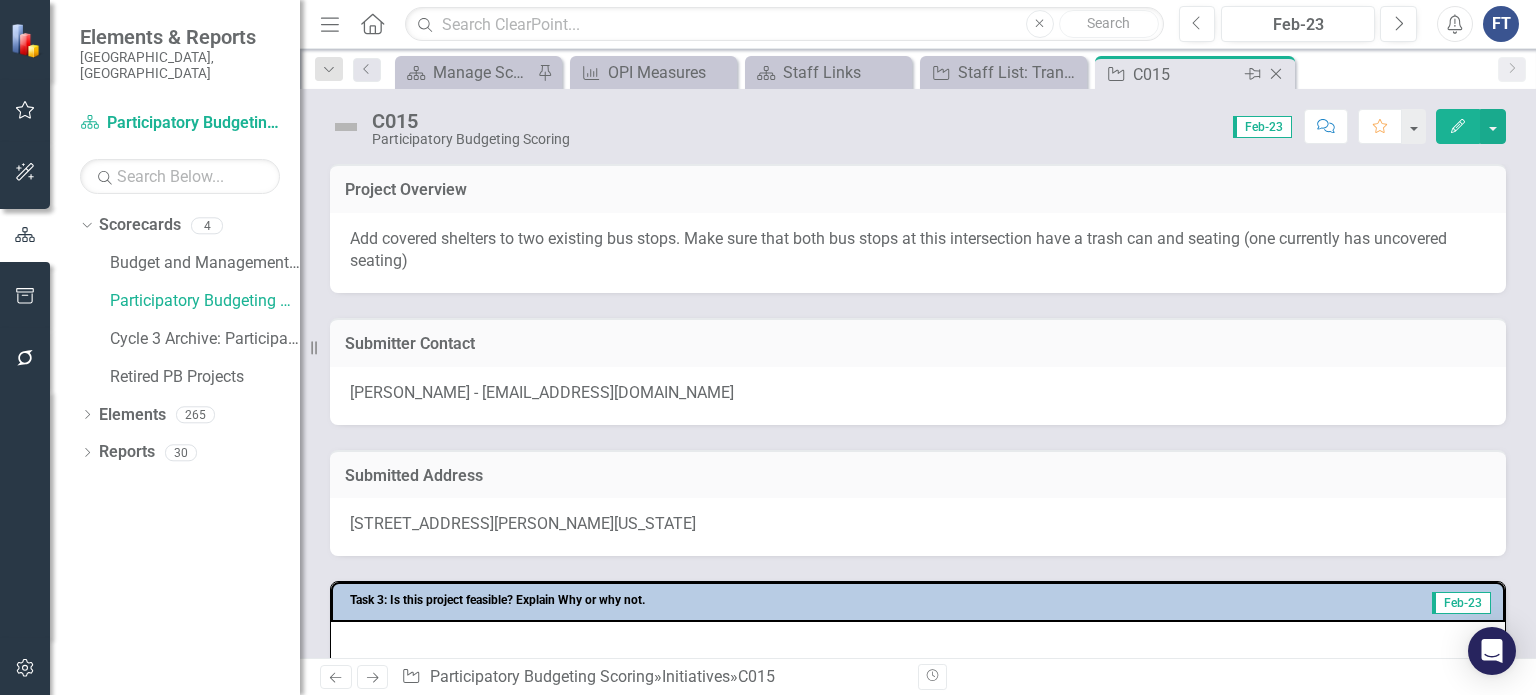 click on "Close" 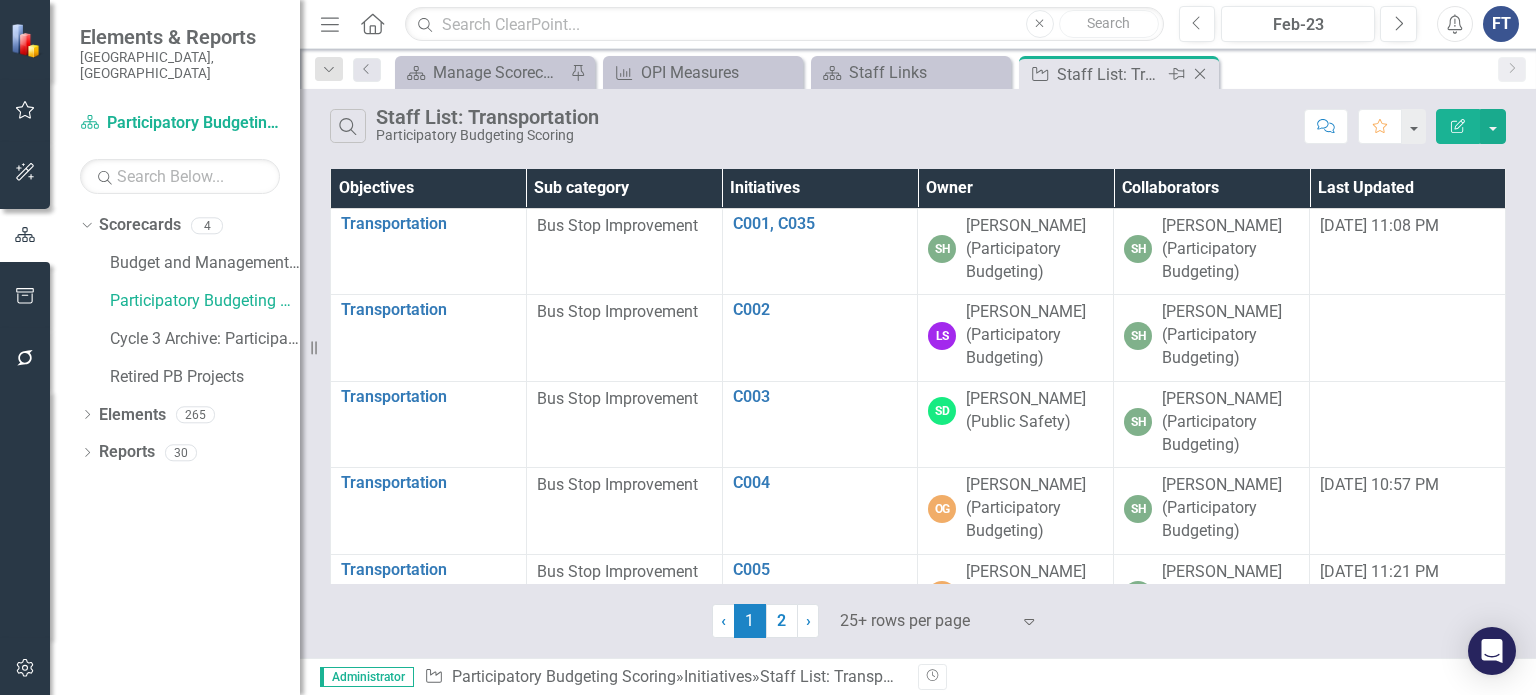 click on "Close" 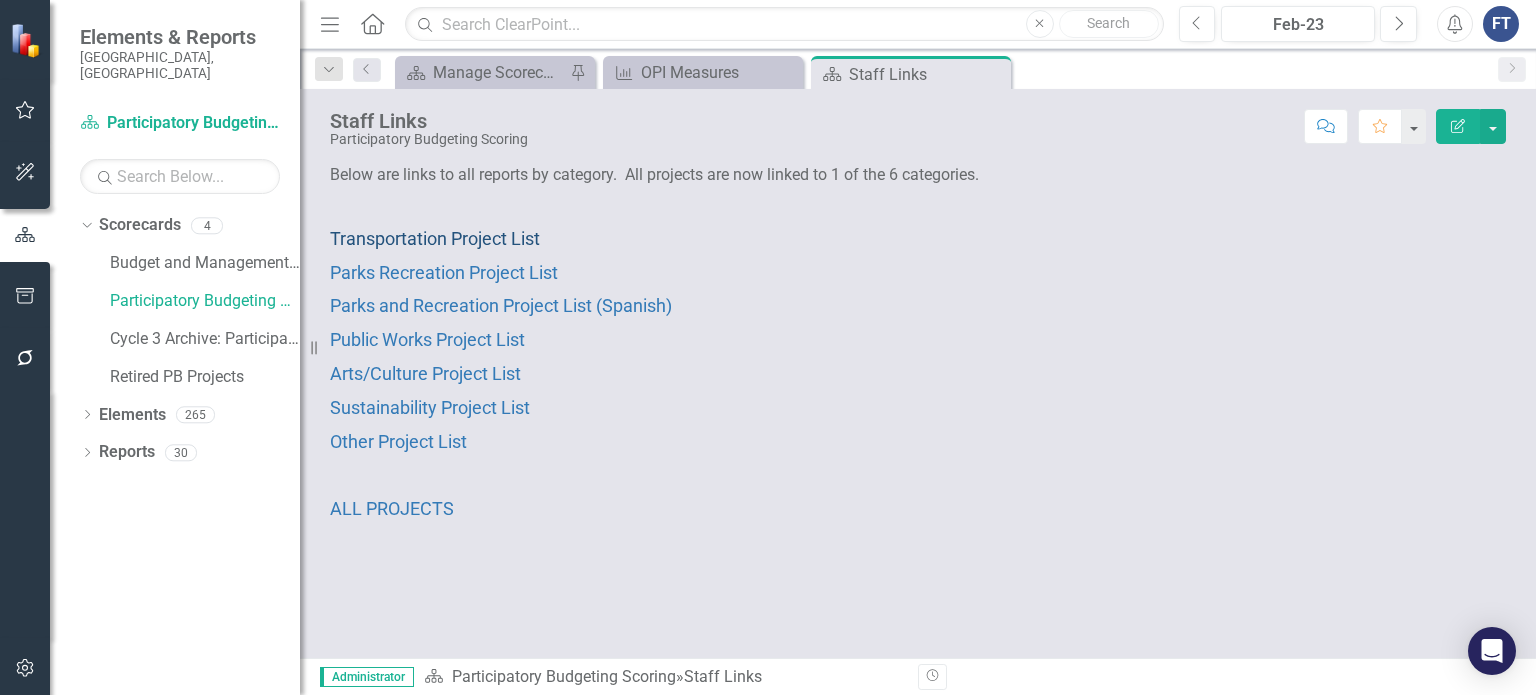 click on "Transportation Project List" at bounding box center [435, 238] 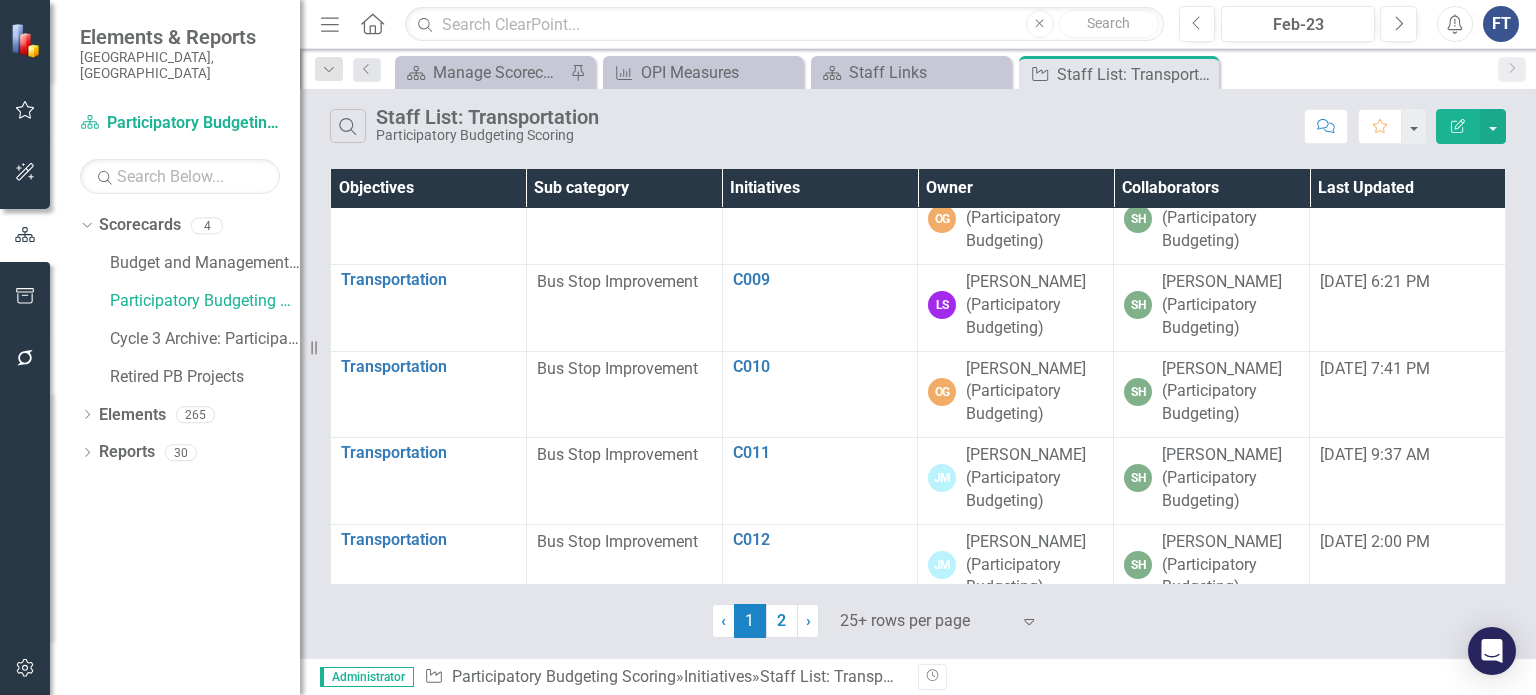 scroll, scrollTop: 800, scrollLeft: 0, axis: vertical 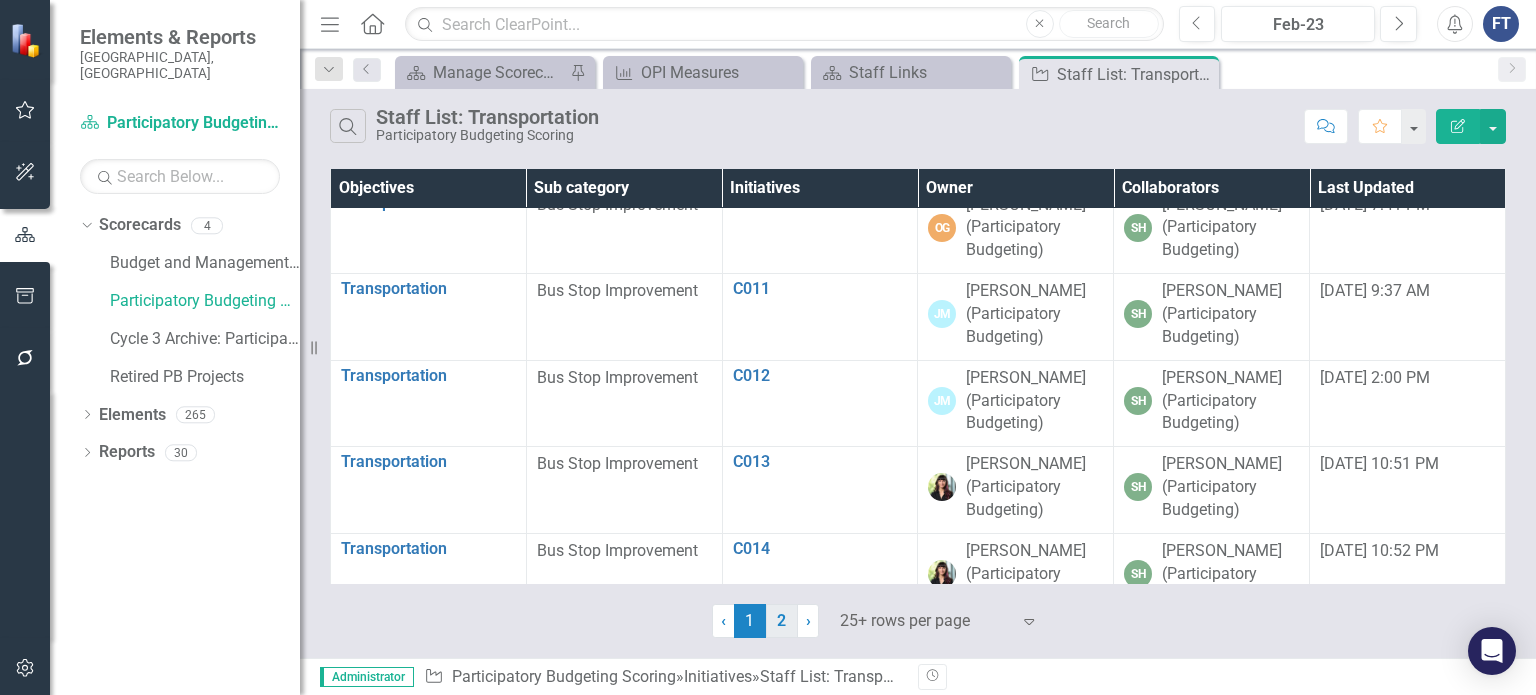 click on "2" at bounding box center (782, 621) 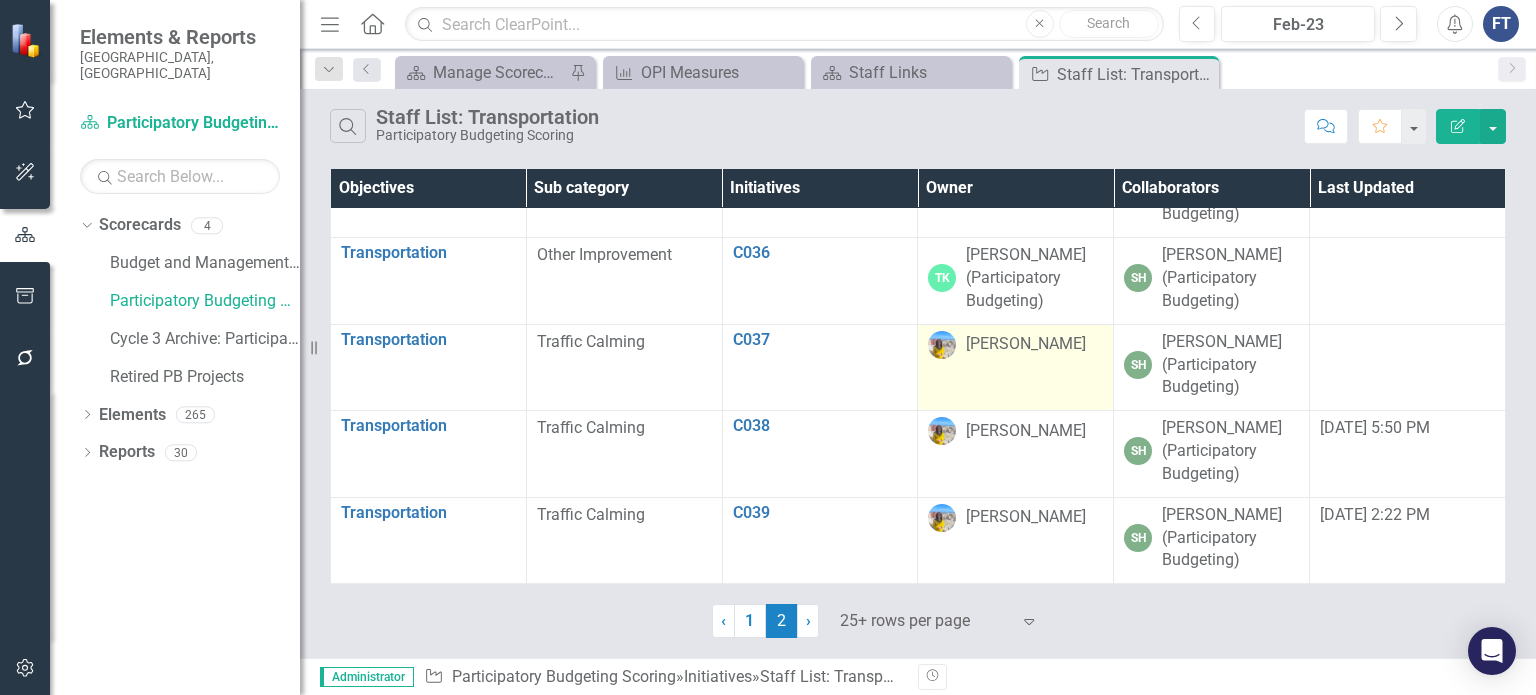 scroll, scrollTop: 1152, scrollLeft: 0, axis: vertical 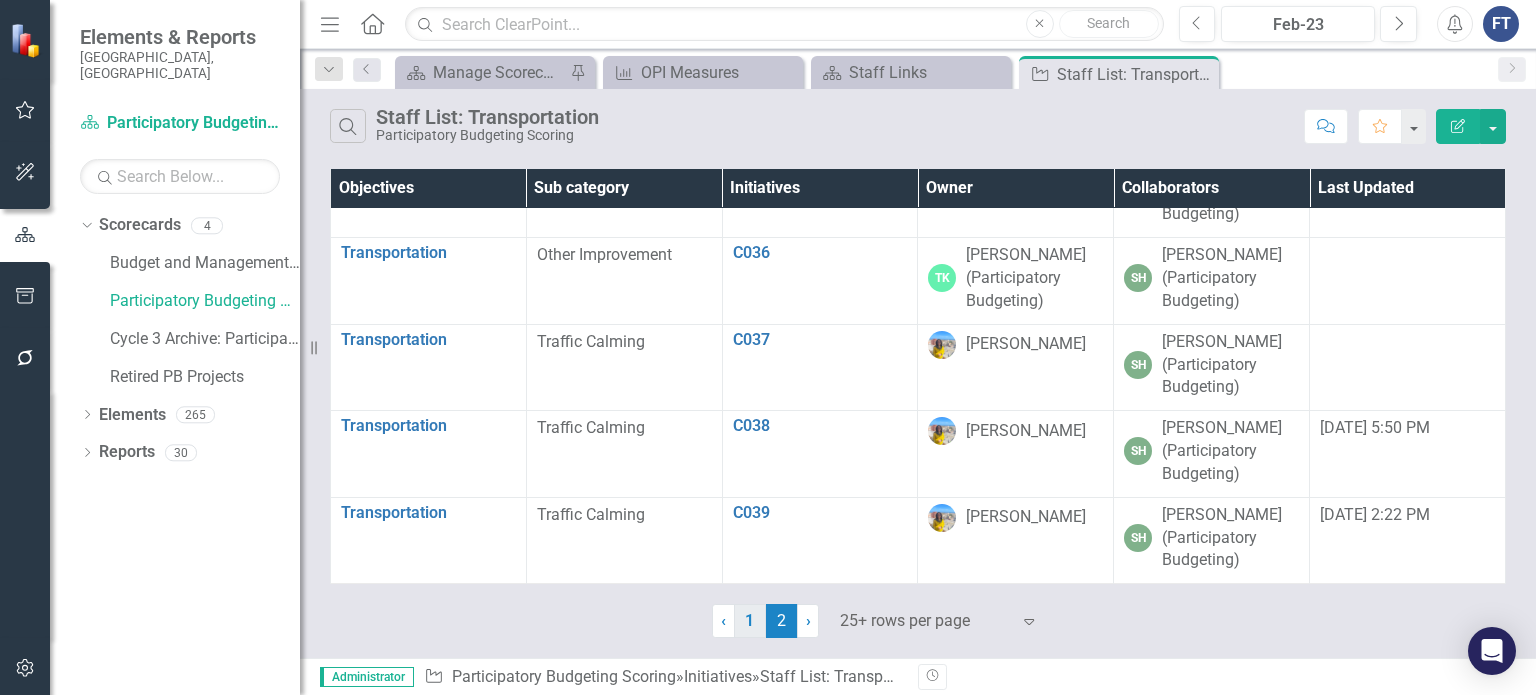 click on "1" at bounding box center [750, 621] 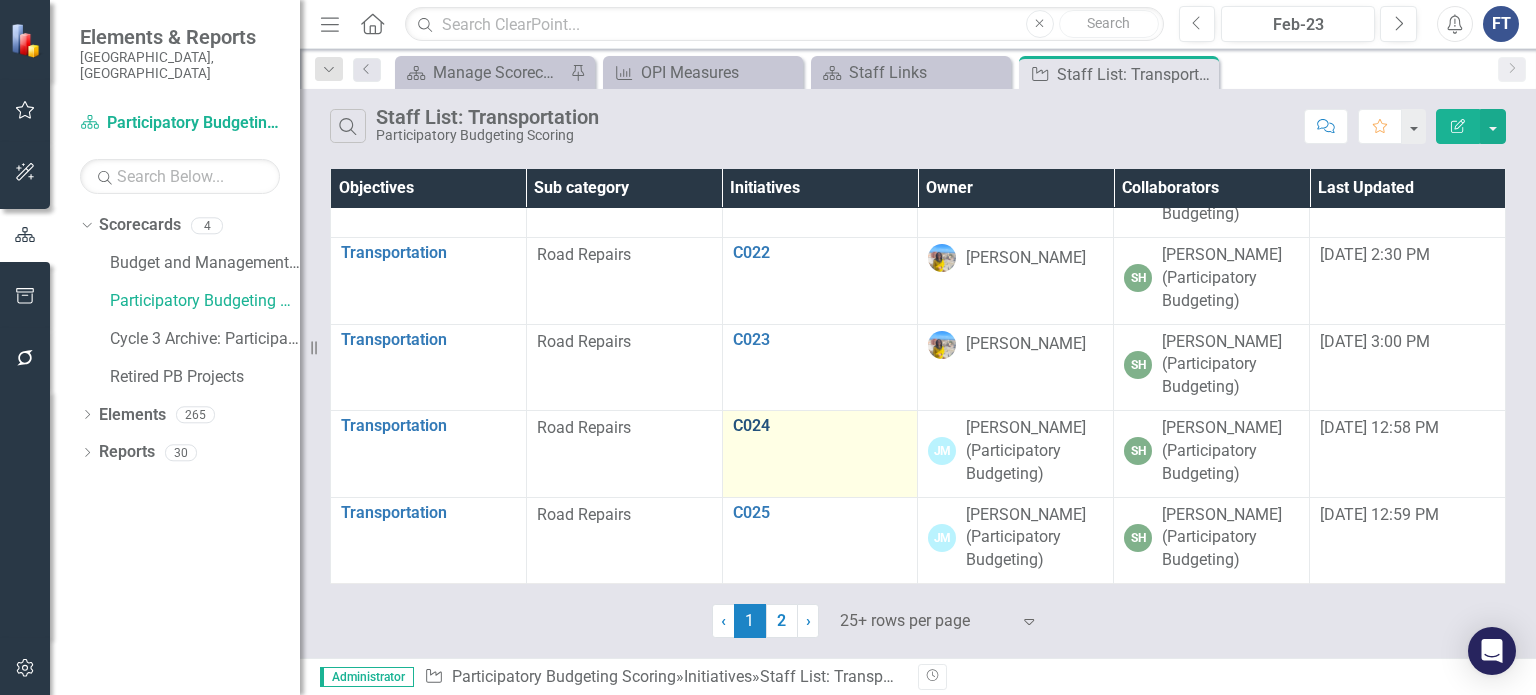 scroll, scrollTop: 2154, scrollLeft: 0, axis: vertical 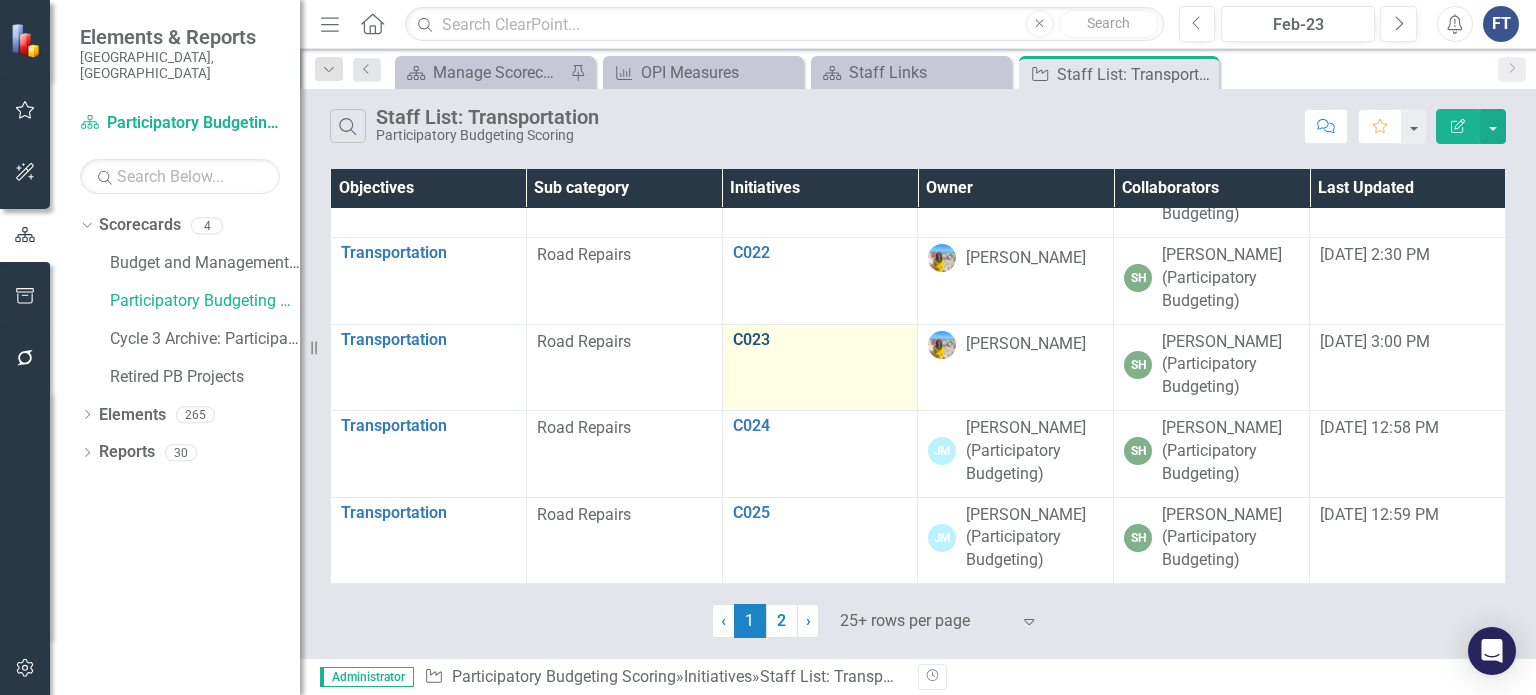 click on "C023" at bounding box center (820, 340) 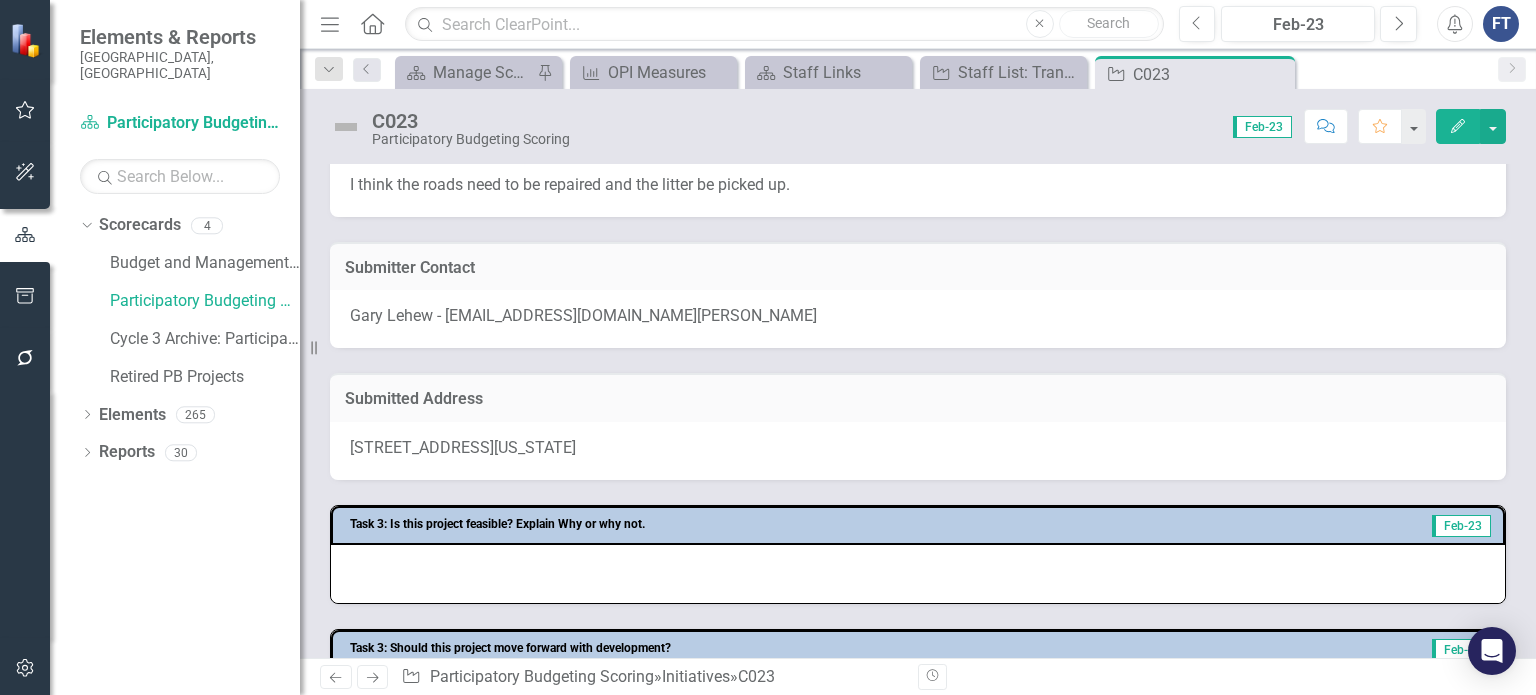 scroll, scrollTop: 100, scrollLeft: 0, axis: vertical 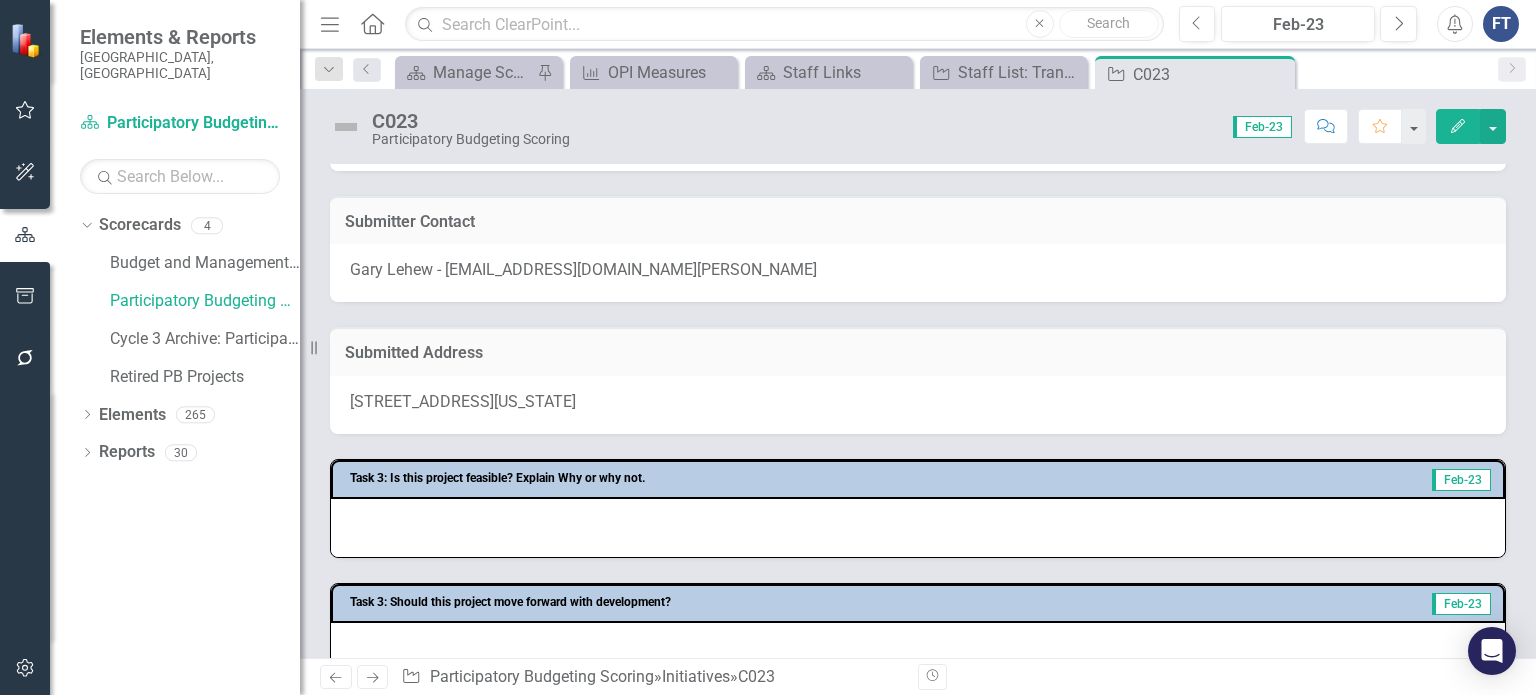 click on "[STREET_ADDRESS][US_STATE]" at bounding box center (463, 401) 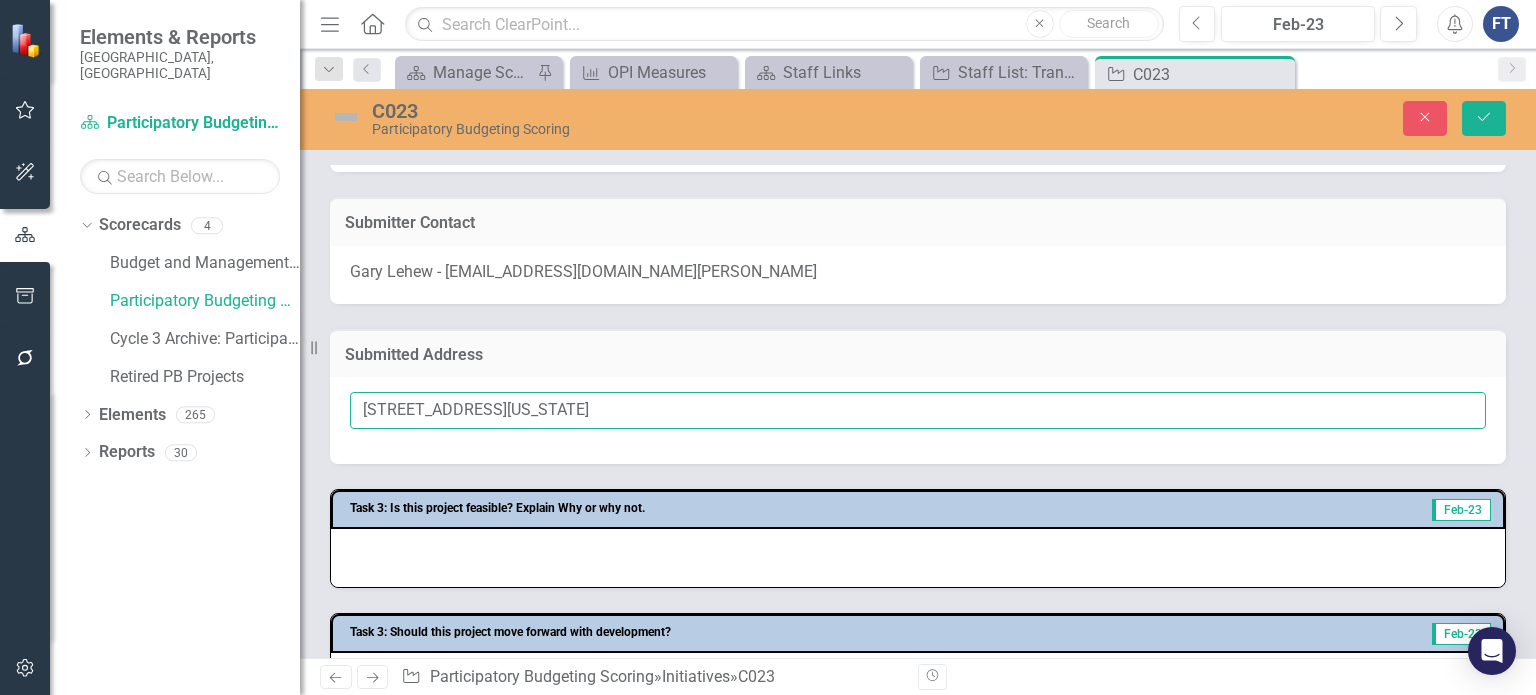 drag, startPoint x: 854, startPoint y: 414, endPoint x: 540, endPoint y: 401, distance: 314.26898 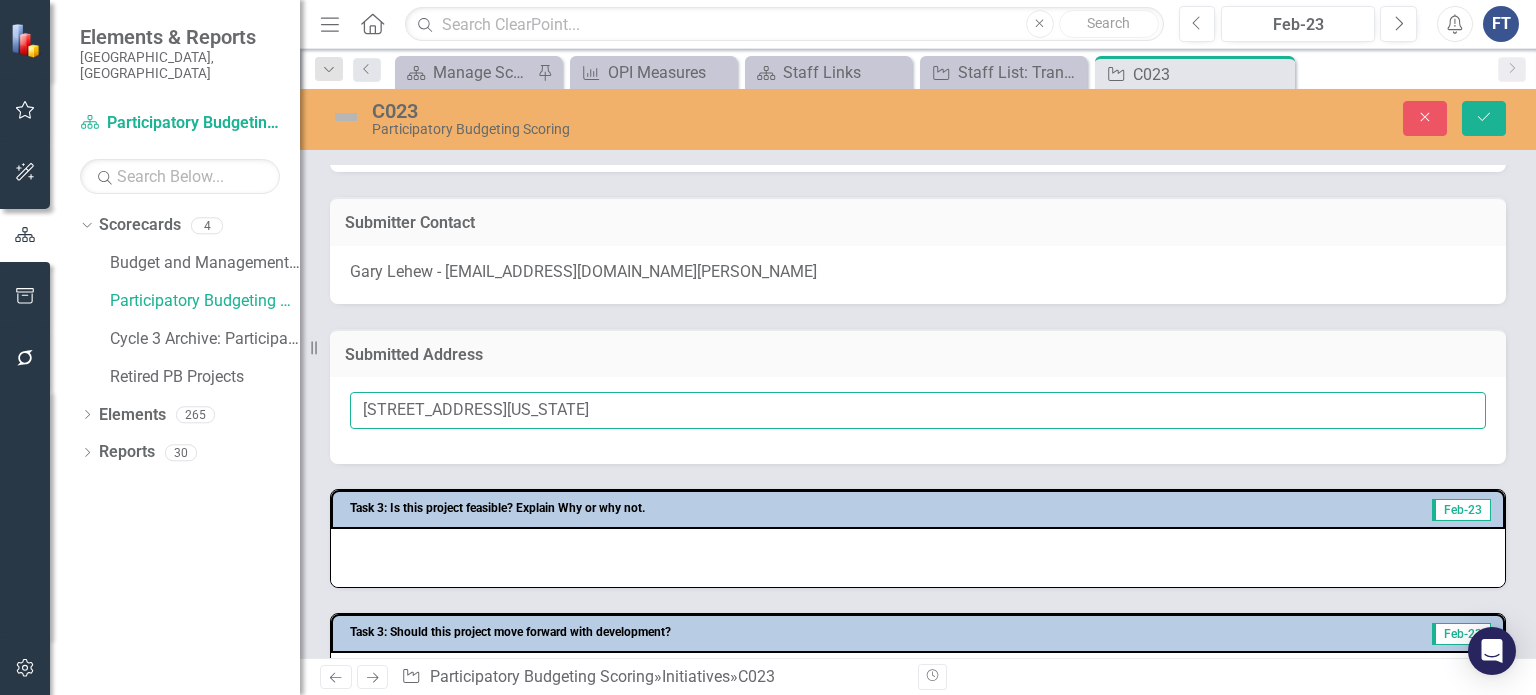 click on "[STREET_ADDRESS][US_STATE]" at bounding box center [918, 410] 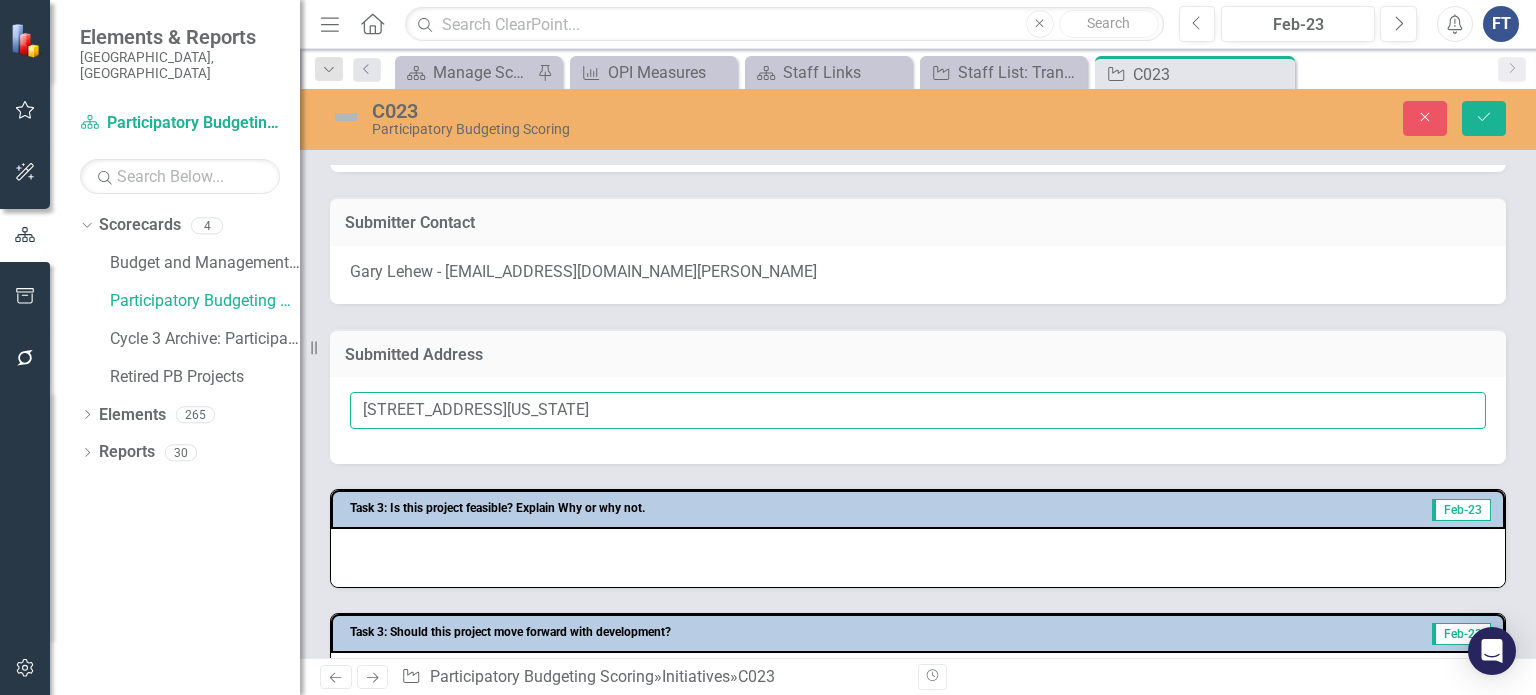drag, startPoint x: 738, startPoint y: 408, endPoint x: 351, endPoint y: 373, distance: 388.57947 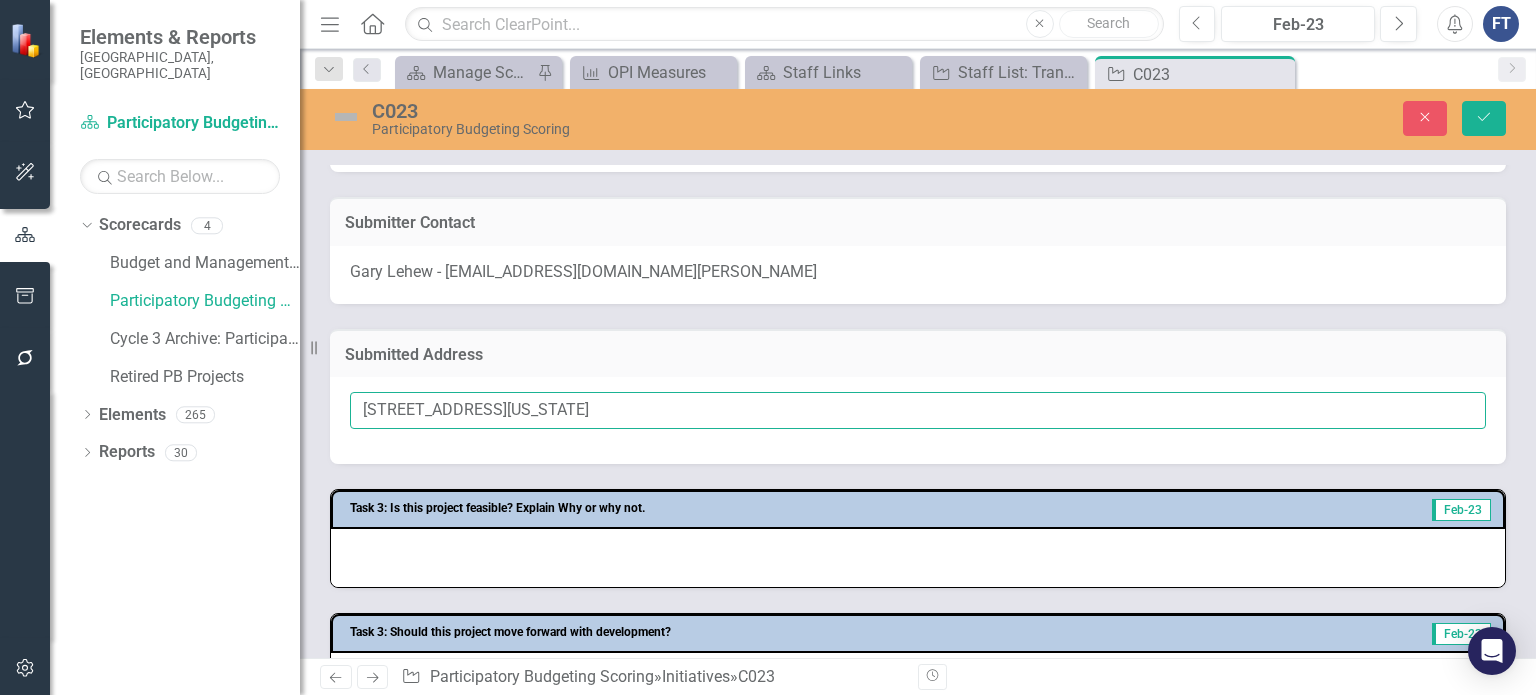 click on "Submitted Address [STREET_ADDRESS][US_STATE]" at bounding box center (918, 396) 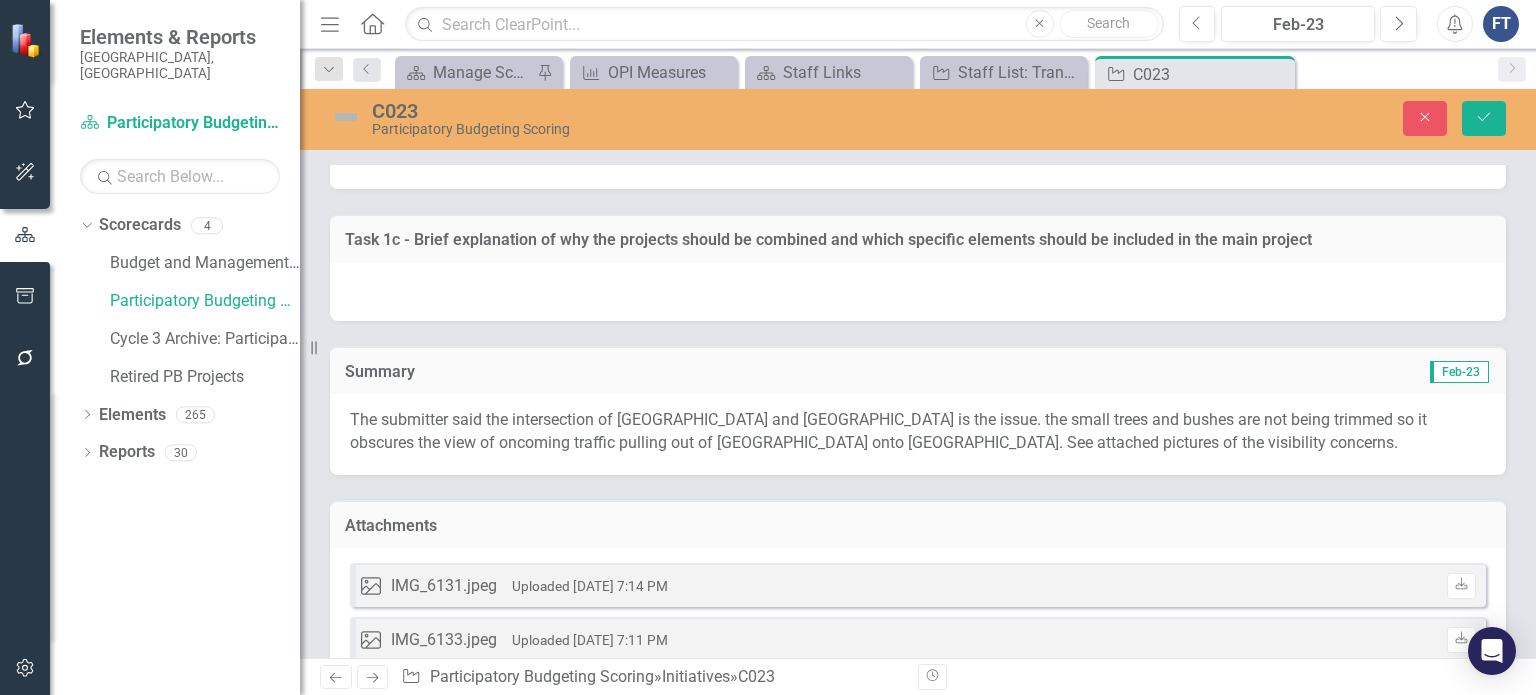 scroll, scrollTop: 1932, scrollLeft: 0, axis: vertical 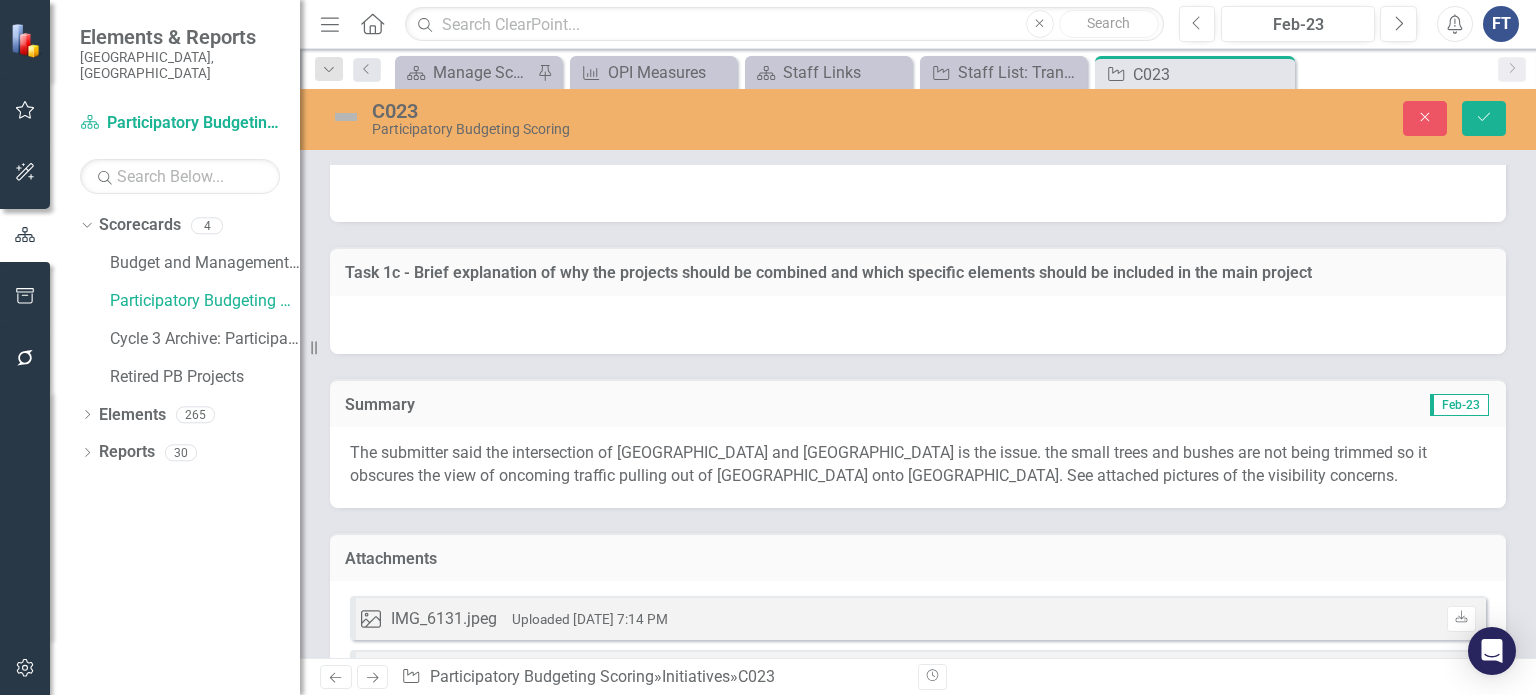 click on "The submitter said the intersection of [GEOGRAPHIC_DATA] and [GEOGRAPHIC_DATA] is the issue. the small trees and bushes are not being trimmed so it obscures the view of oncoming traffic pulling out of [GEOGRAPHIC_DATA] onto [GEOGRAPHIC_DATA]. See attached pictures of the visibility concerns." at bounding box center (888, 464) 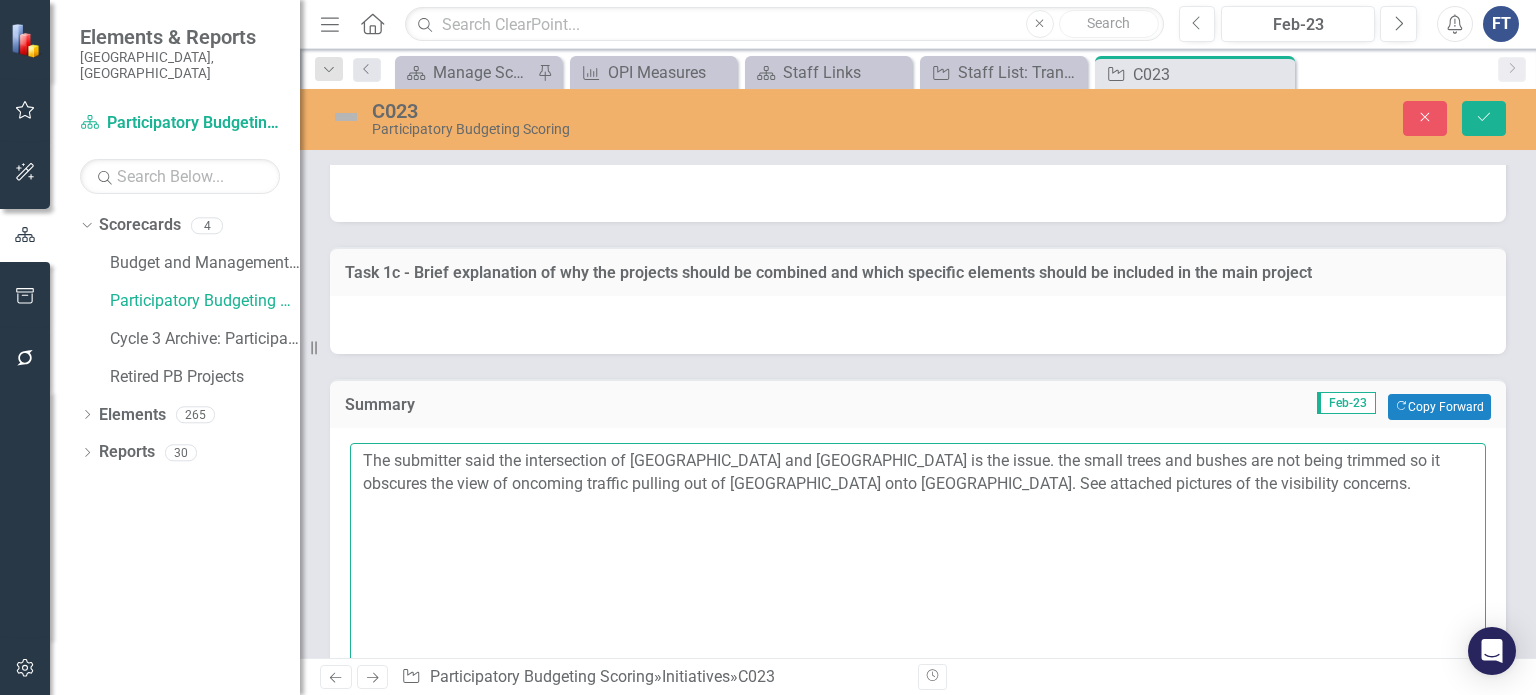 click on "The submitter said the intersection of [GEOGRAPHIC_DATA] and [GEOGRAPHIC_DATA] is the issue. the small trees and bushes are not being trimmed so it obscures the view of oncoming traffic pulling out of [GEOGRAPHIC_DATA] onto [GEOGRAPHIC_DATA]. See attached pictures of the visibility concerns." at bounding box center (918, 564) 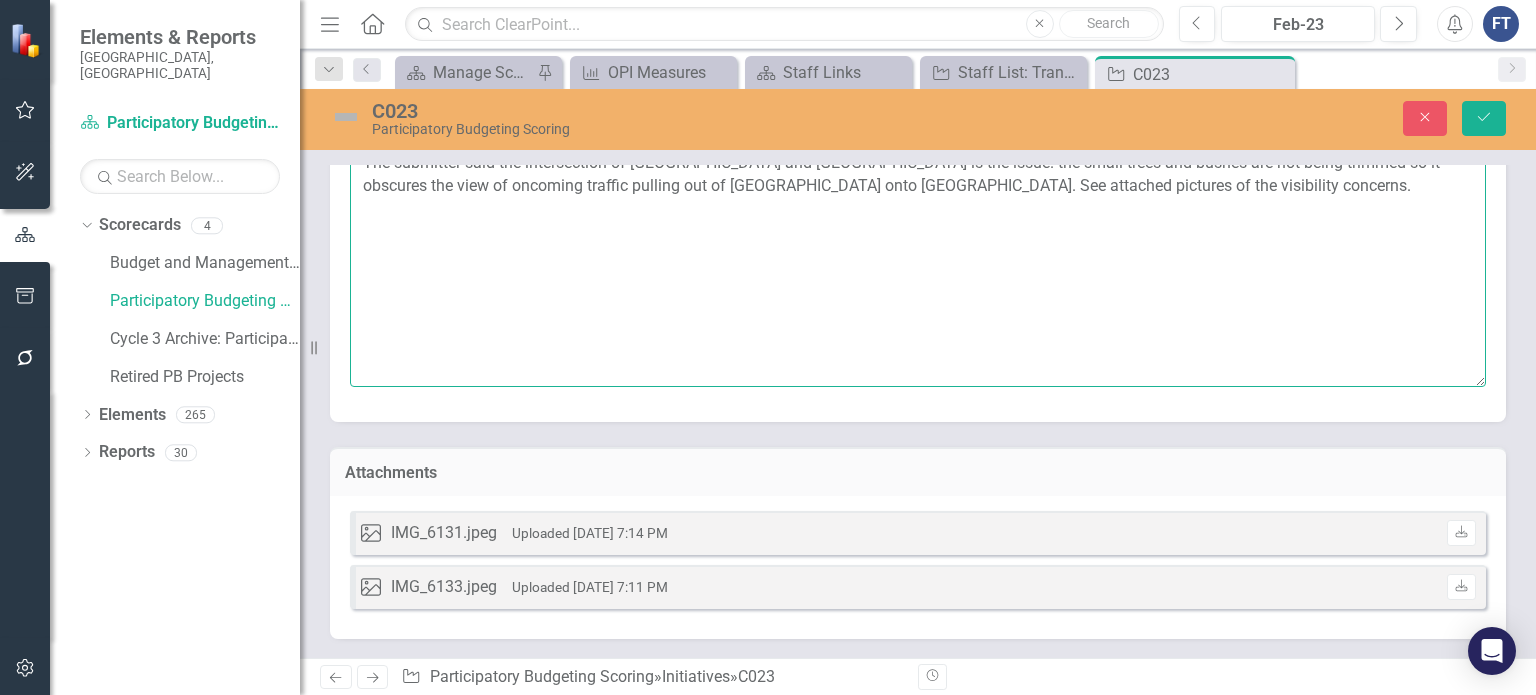 scroll, scrollTop: 1944, scrollLeft: 0, axis: vertical 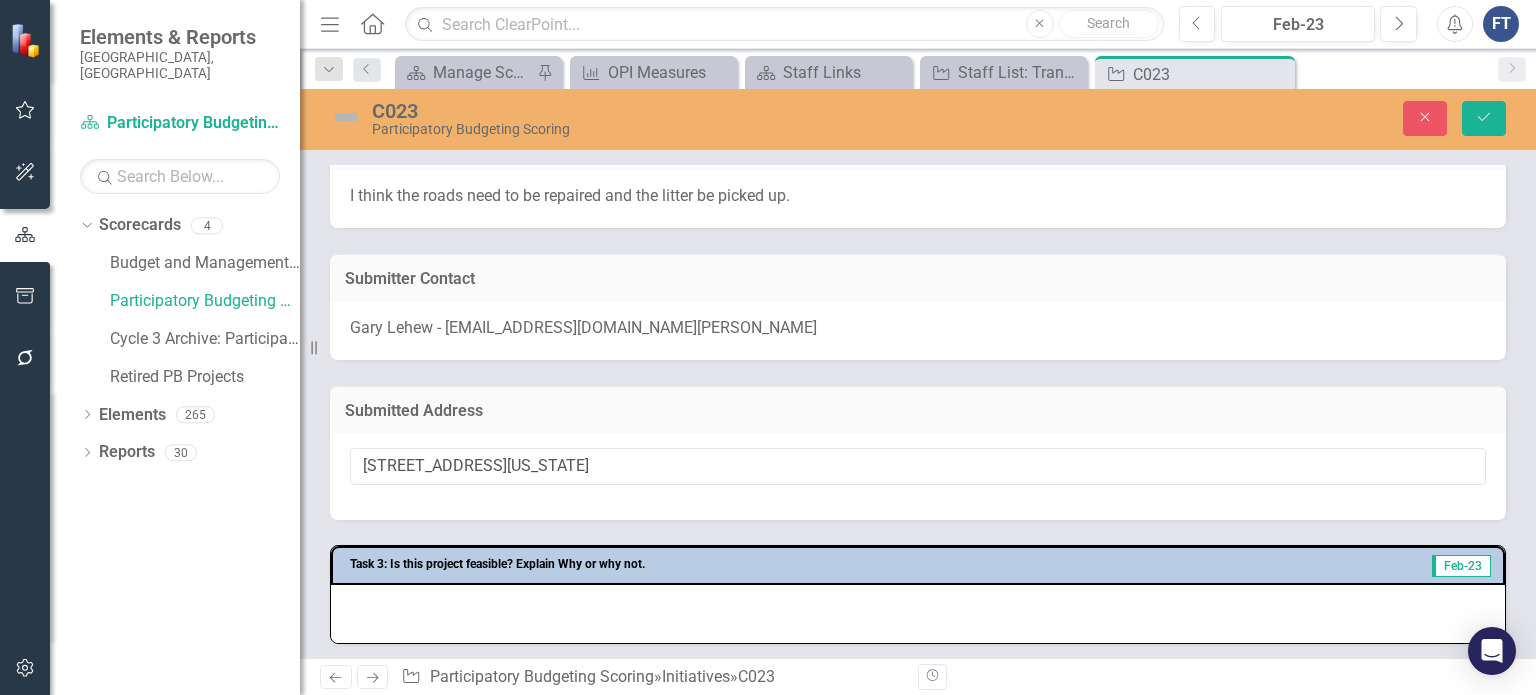 click on "Gary Lehew - [EMAIL_ADDRESS][DOMAIN_NAME][PERSON_NAME]" at bounding box center [583, 327] 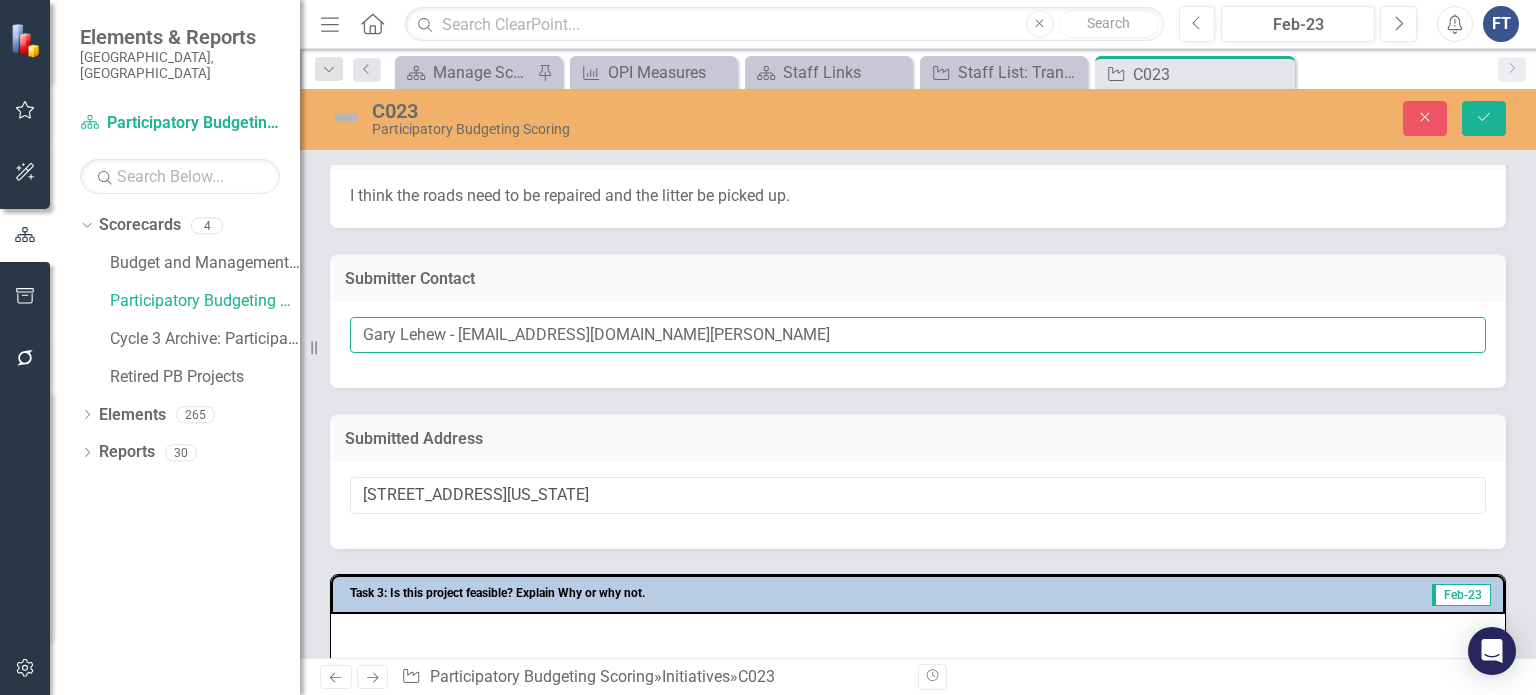 drag, startPoint x: 626, startPoint y: 344, endPoint x: 360, endPoint y: 333, distance: 266.22736 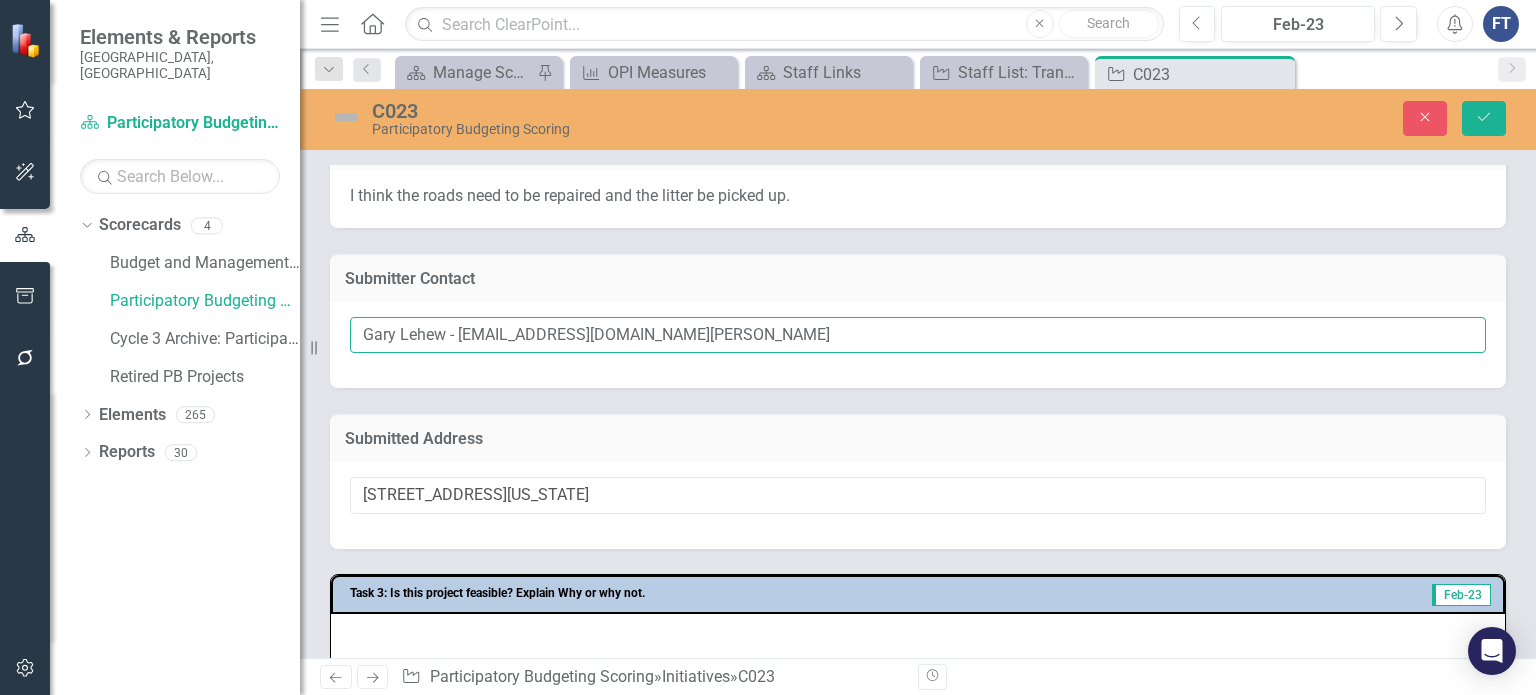 click on "Gary Lehew - [EMAIL_ADDRESS][DOMAIN_NAME][PERSON_NAME]" at bounding box center (918, 335) 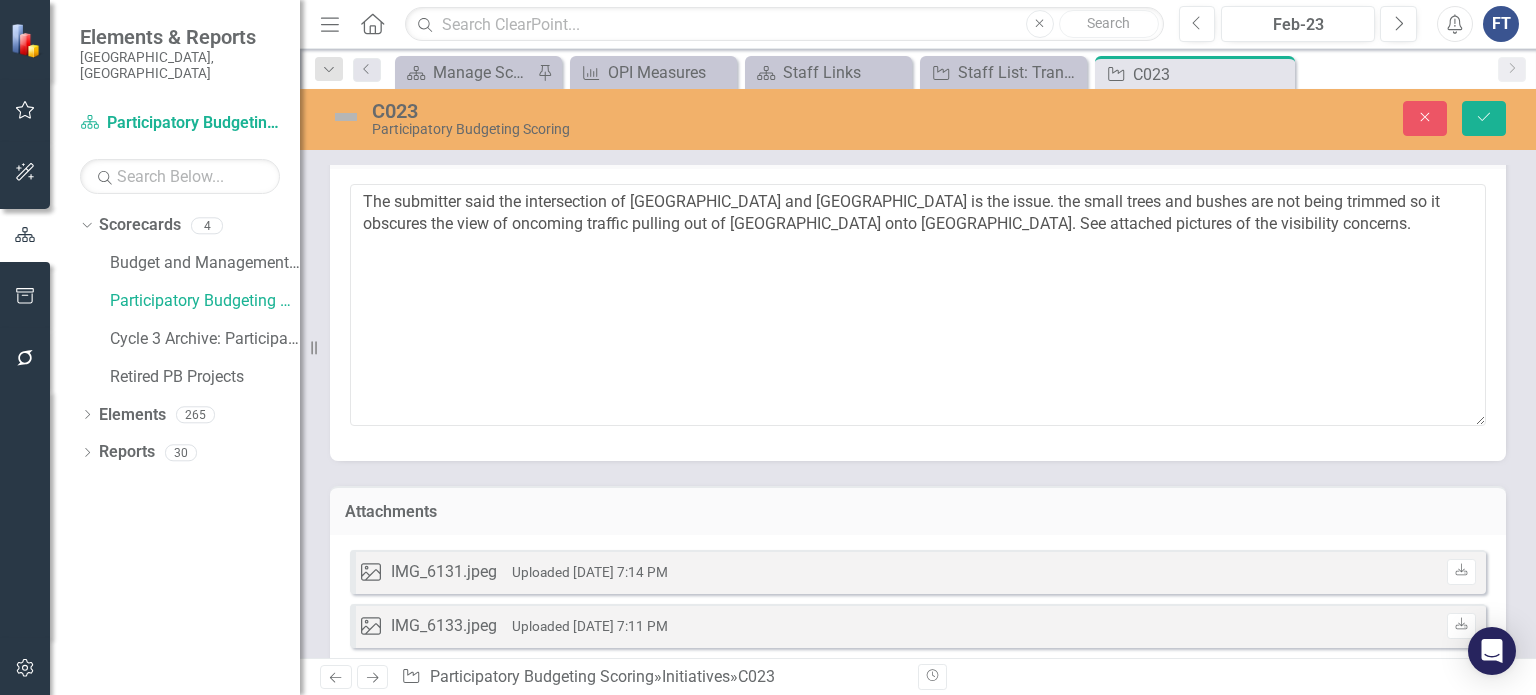 scroll, scrollTop: 2272, scrollLeft: 0, axis: vertical 